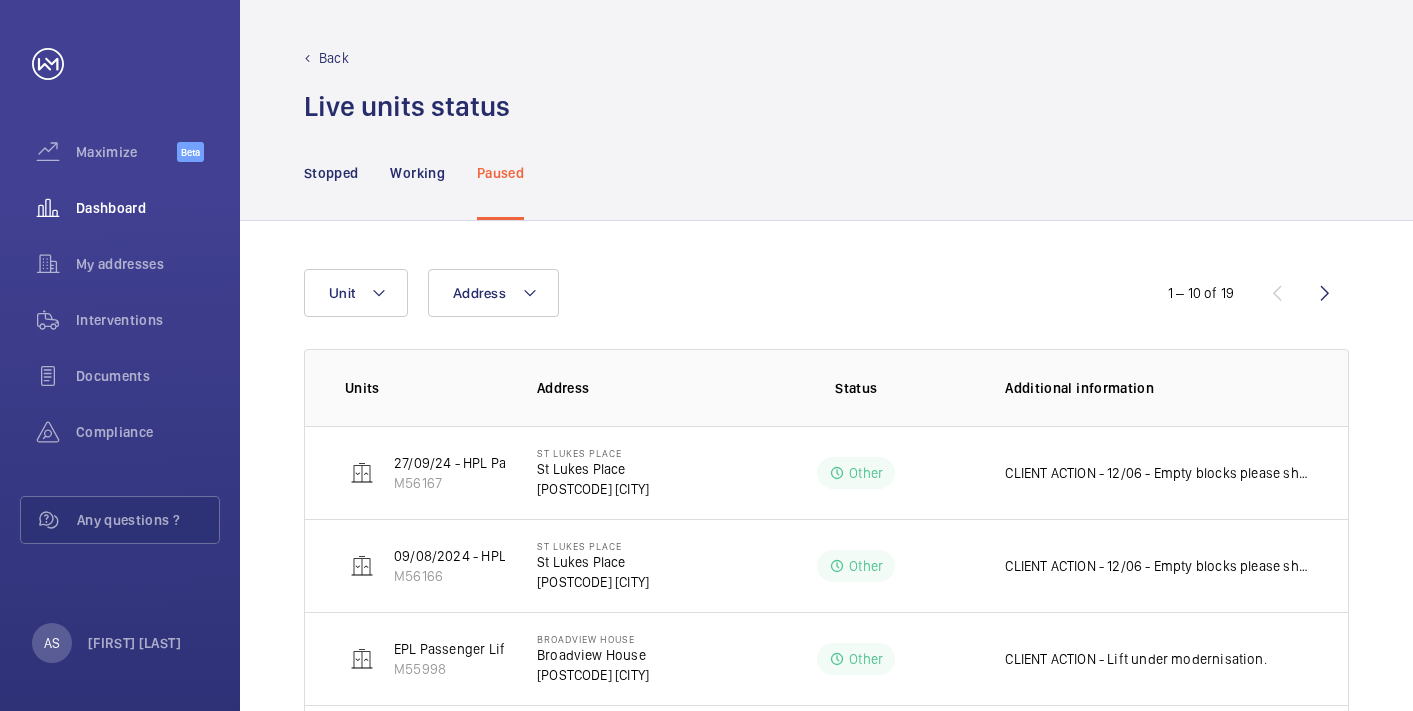 scroll, scrollTop: 0, scrollLeft: 0, axis: both 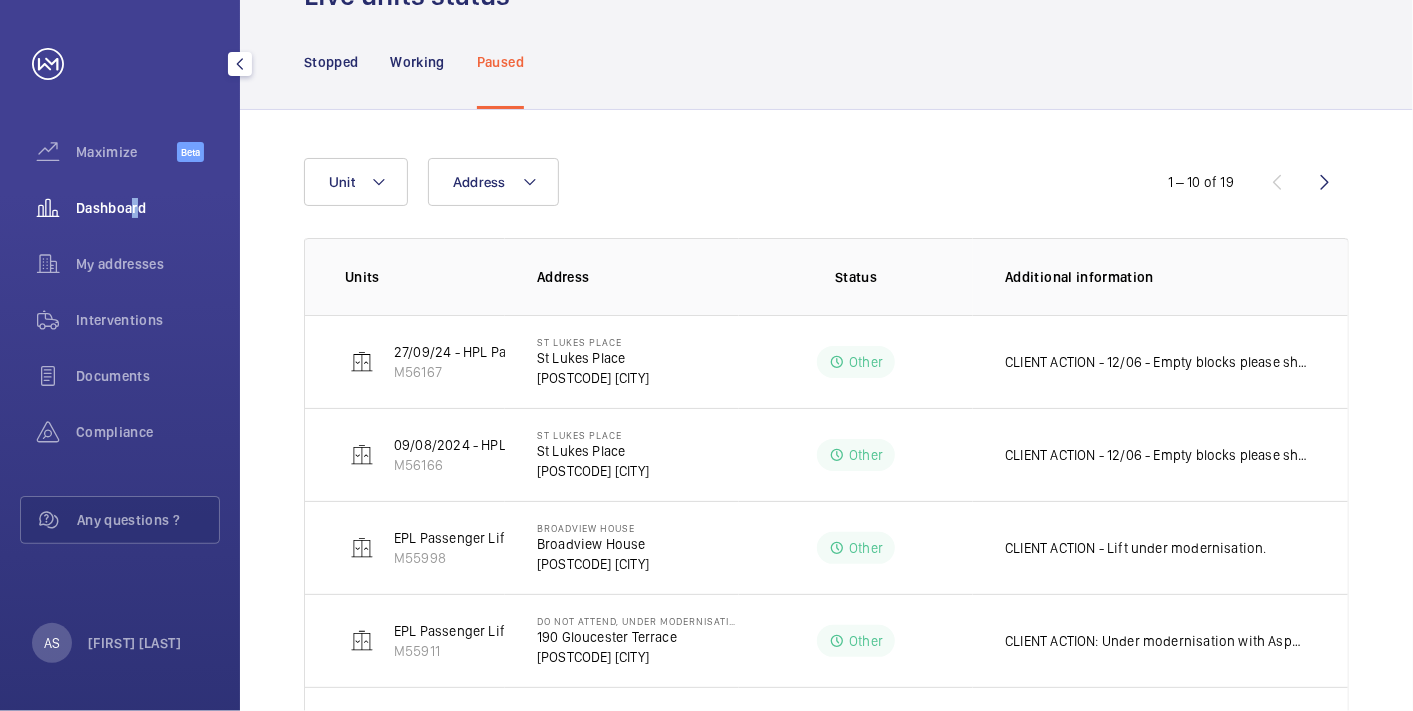 click on "Dashboard" 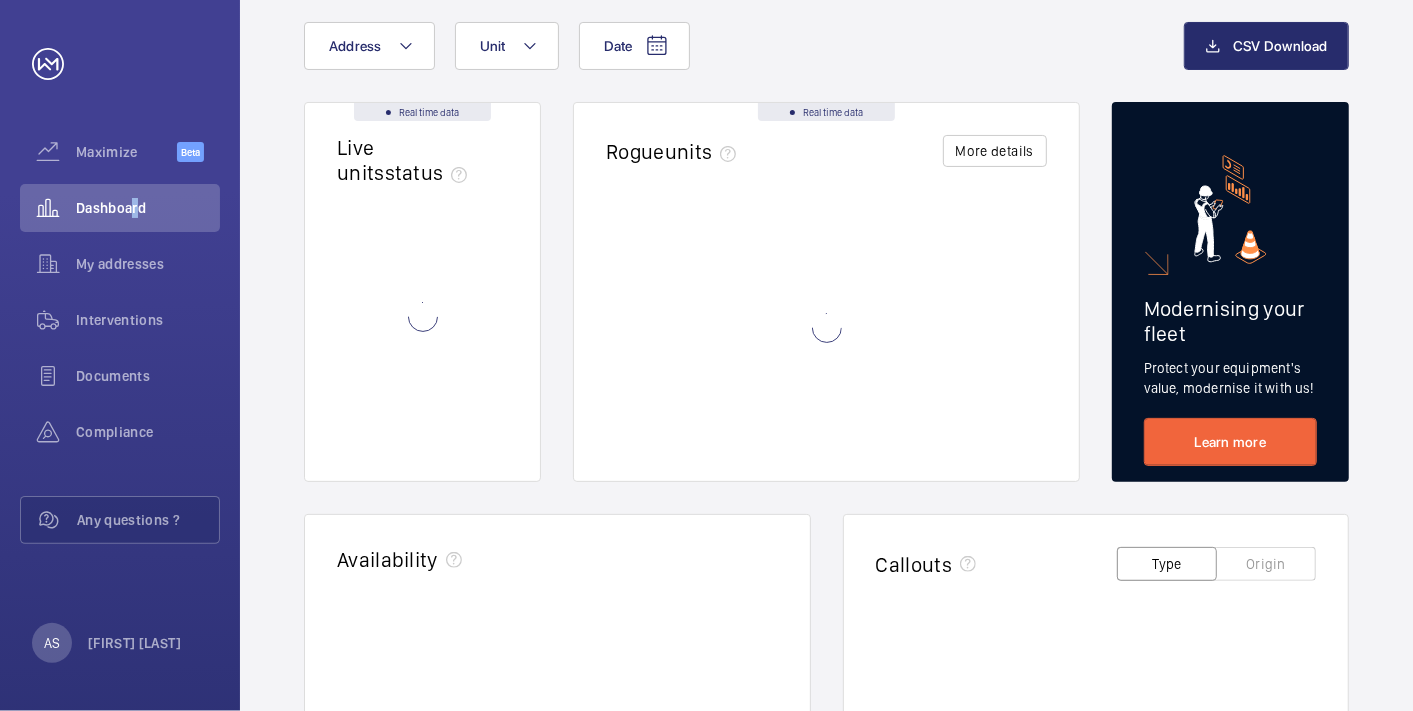 scroll, scrollTop: 0, scrollLeft: 0, axis: both 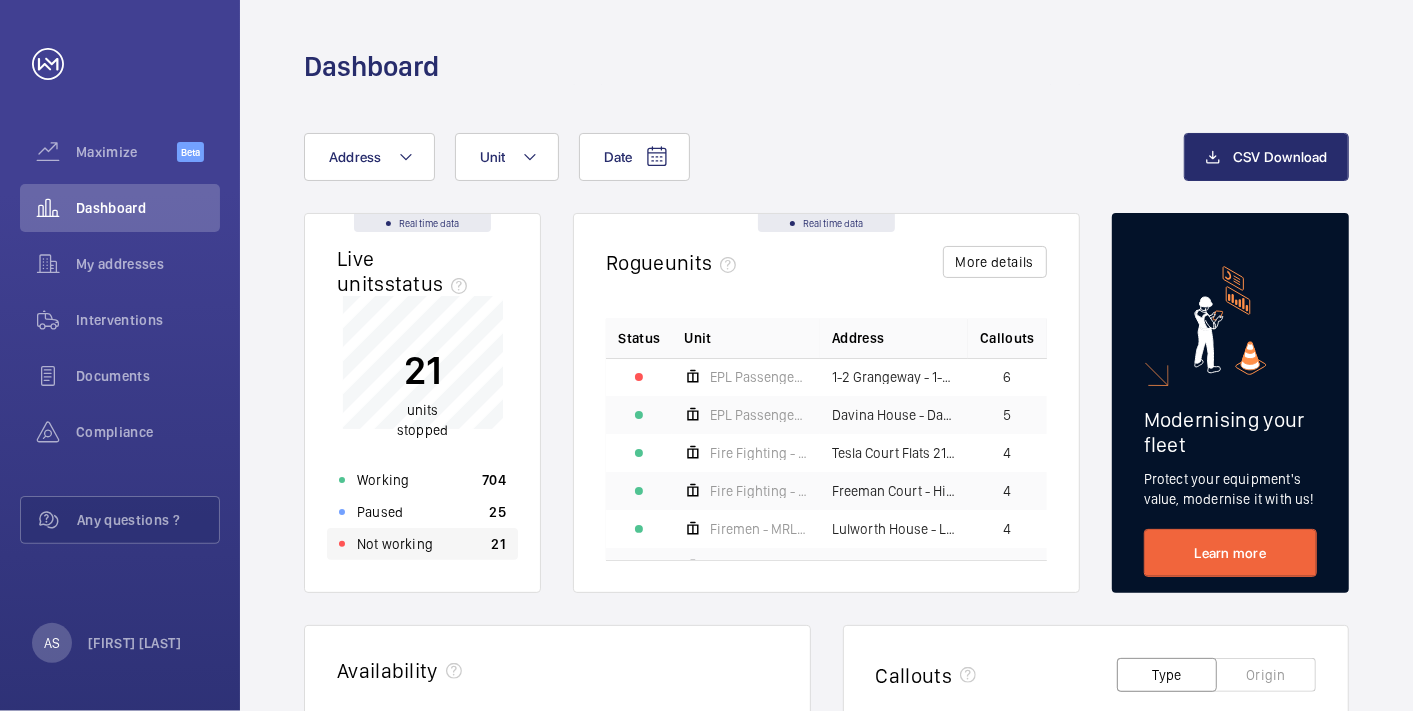 click on "Not working" 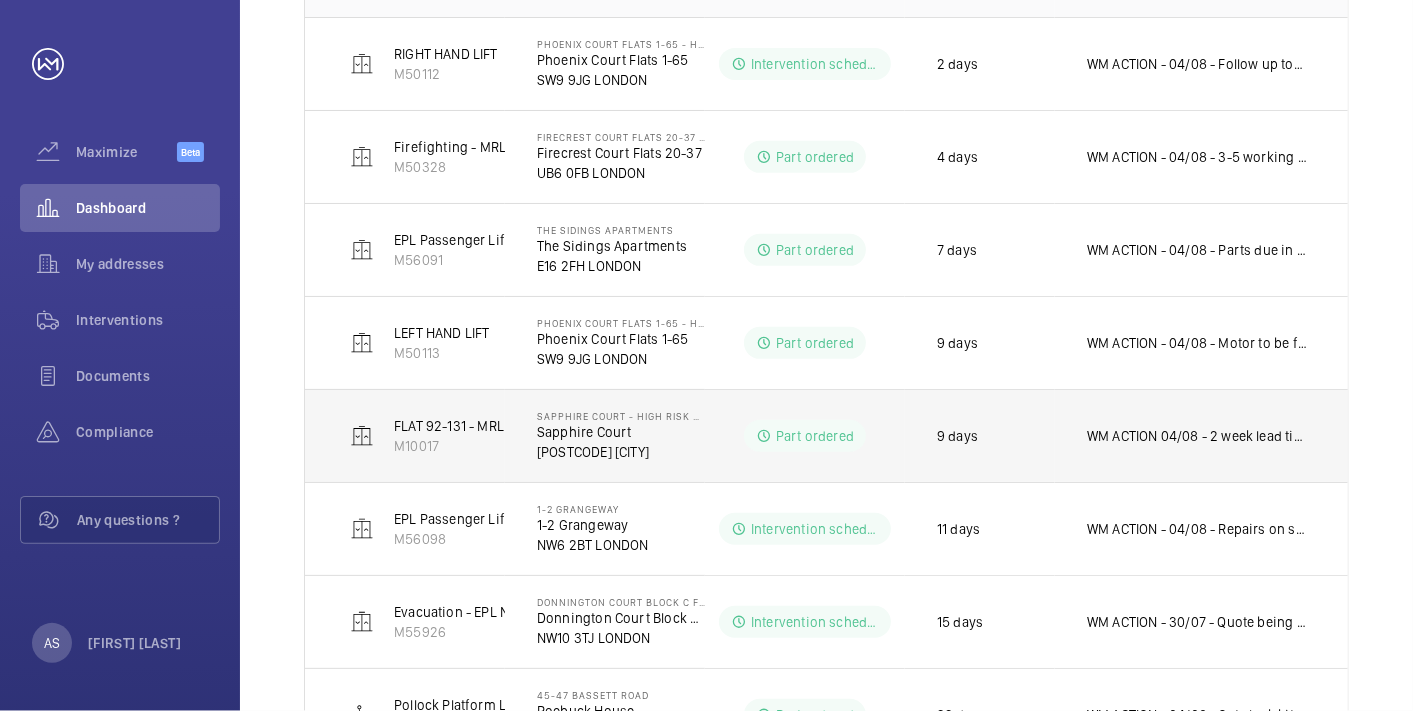 scroll, scrollTop: 444, scrollLeft: 0, axis: vertical 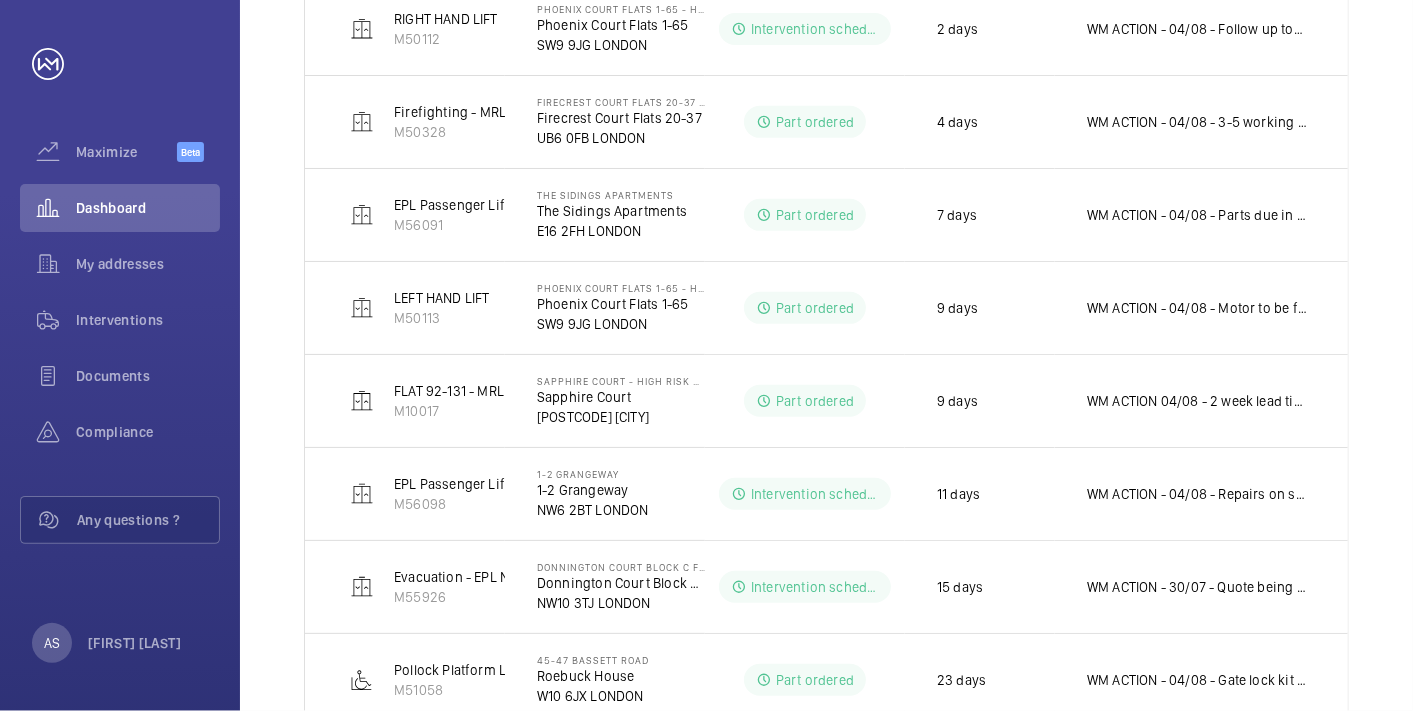 click on "WM ACTION - 04/08 - Repairs on site this morning to carry out adjustments
01/08 - Replaced tape head shoes , lift failing to achieve high speed, return visit
with 2nd engineer or repair department required
31/07 - Two engineers attending, further require attendance required
30/07 - Two man to fit Friday morning
28/07 - Shoes due in Thursday
25/07 - Tape head shoes required, chasing eta for early next week" 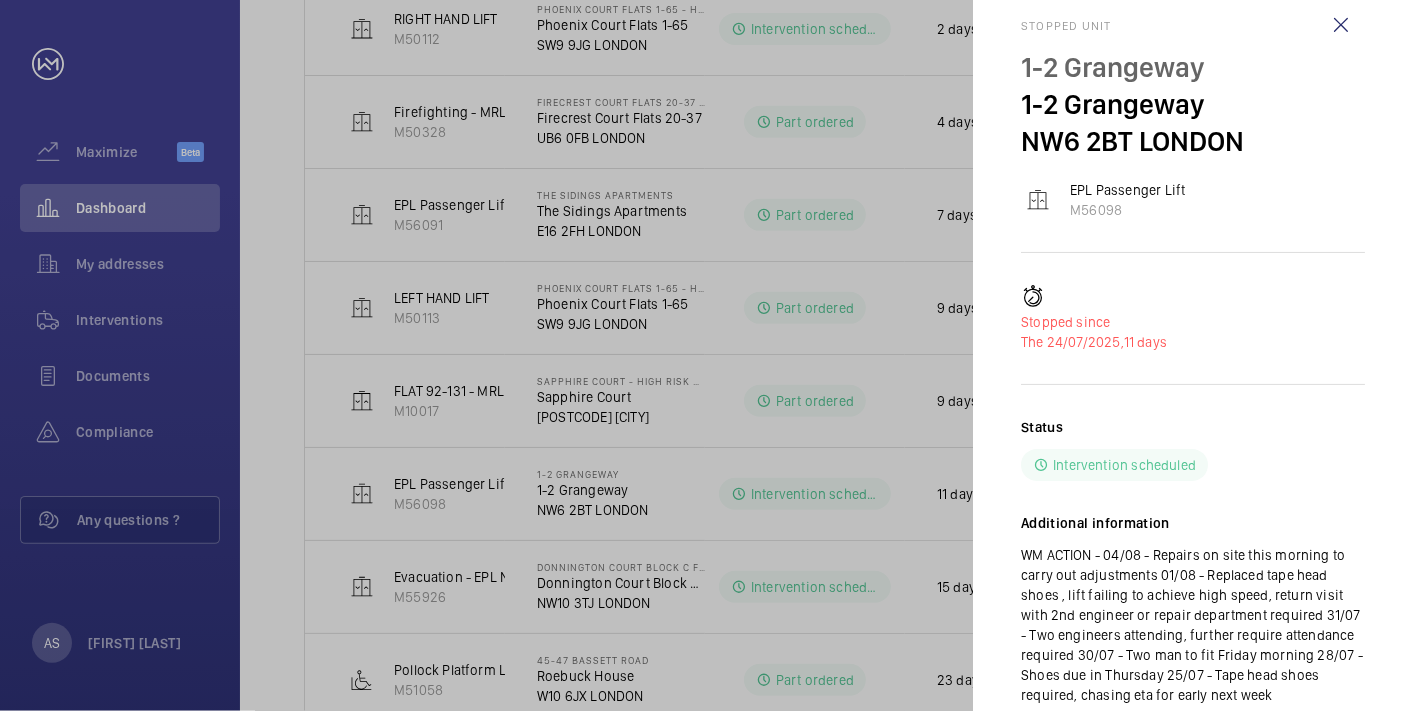 scroll, scrollTop: 0, scrollLeft: 0, axis: both 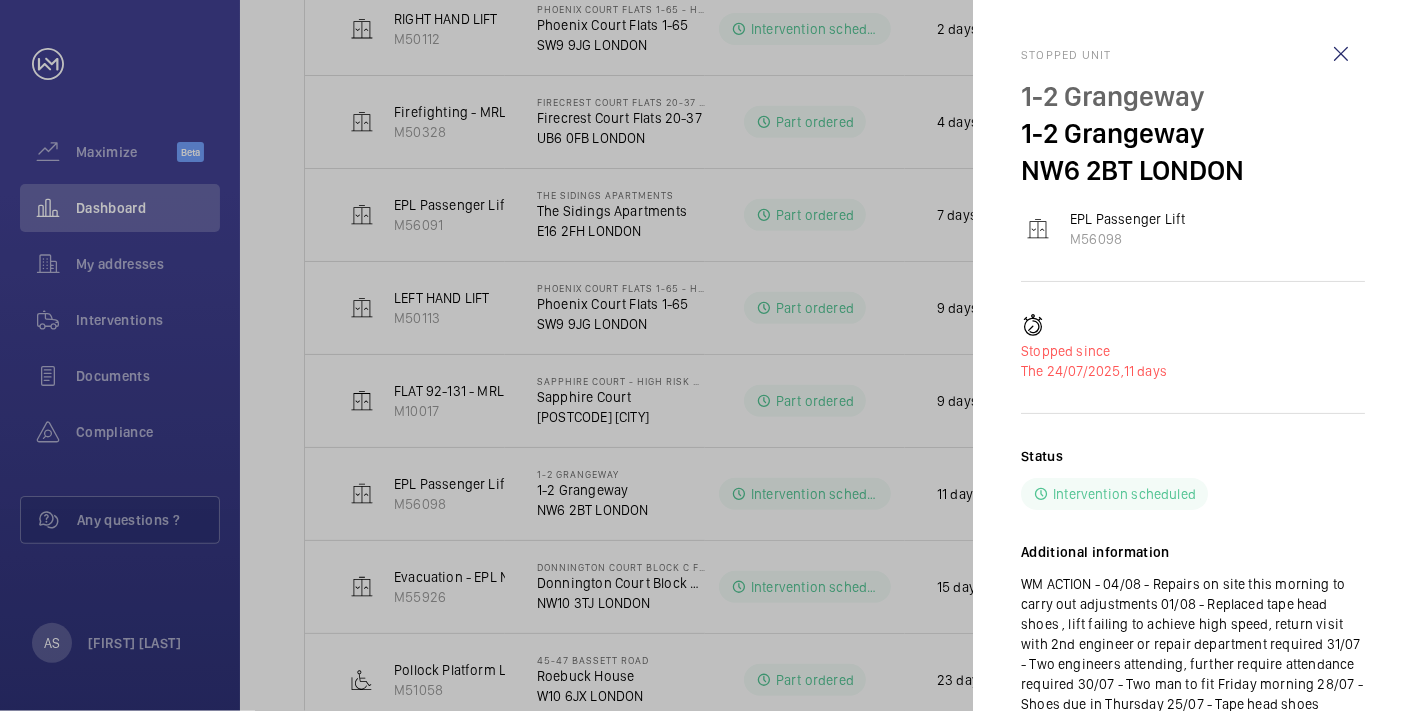 click 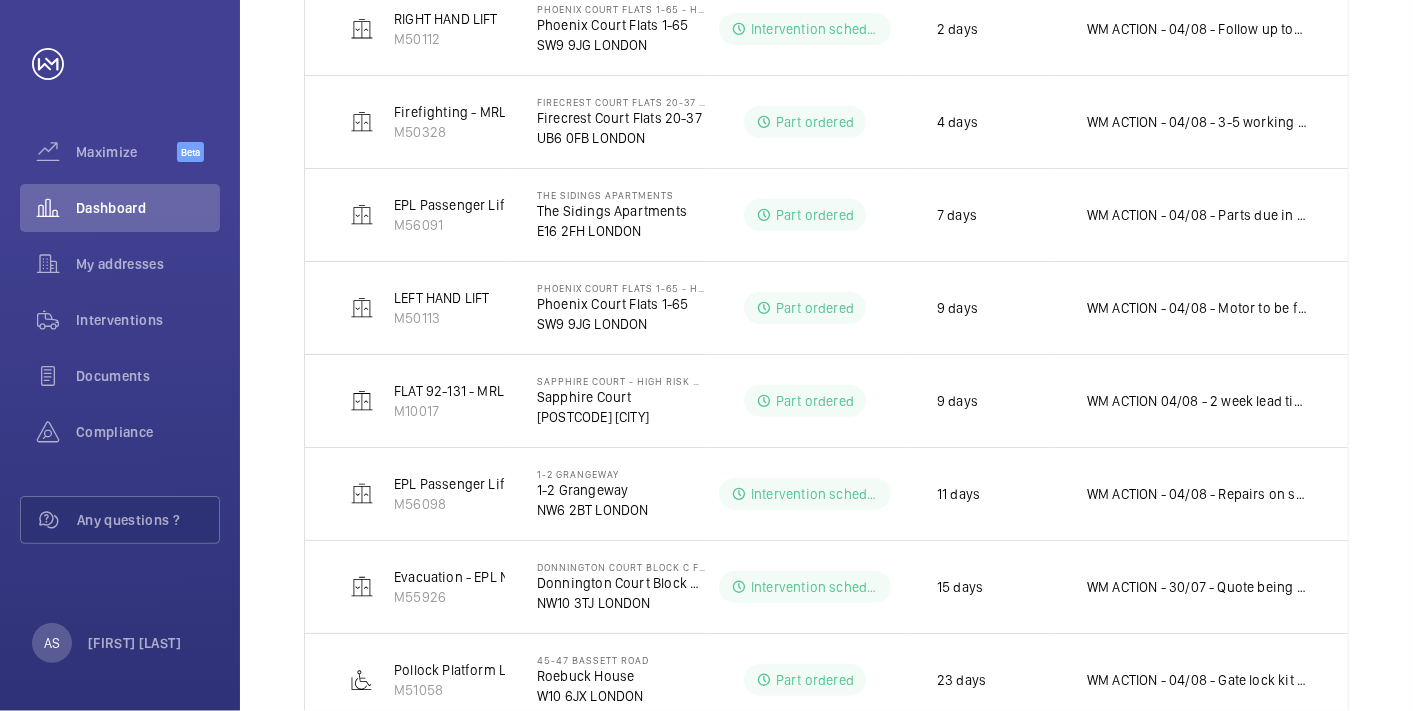 click on "SW9 9JG LONDON" 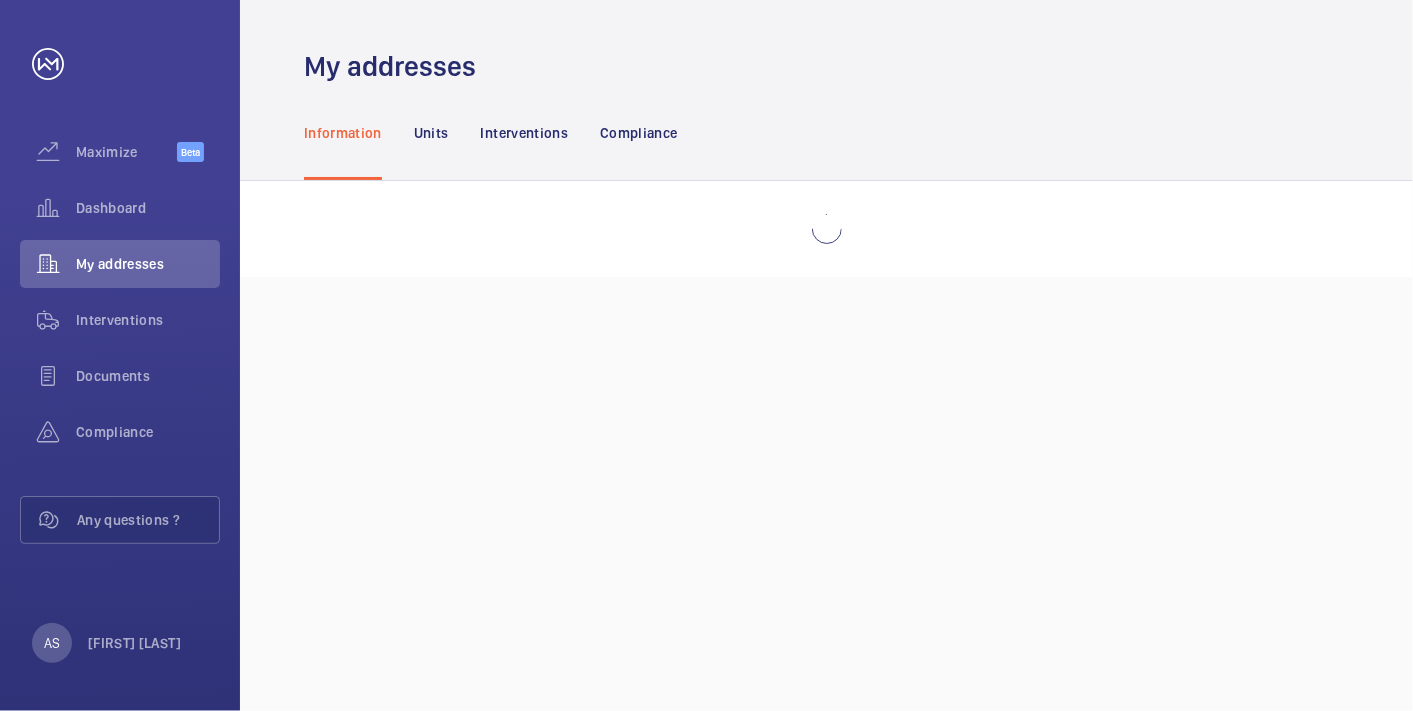 scroll, scrollTop: 0, scrollLeft: 0, axis: both 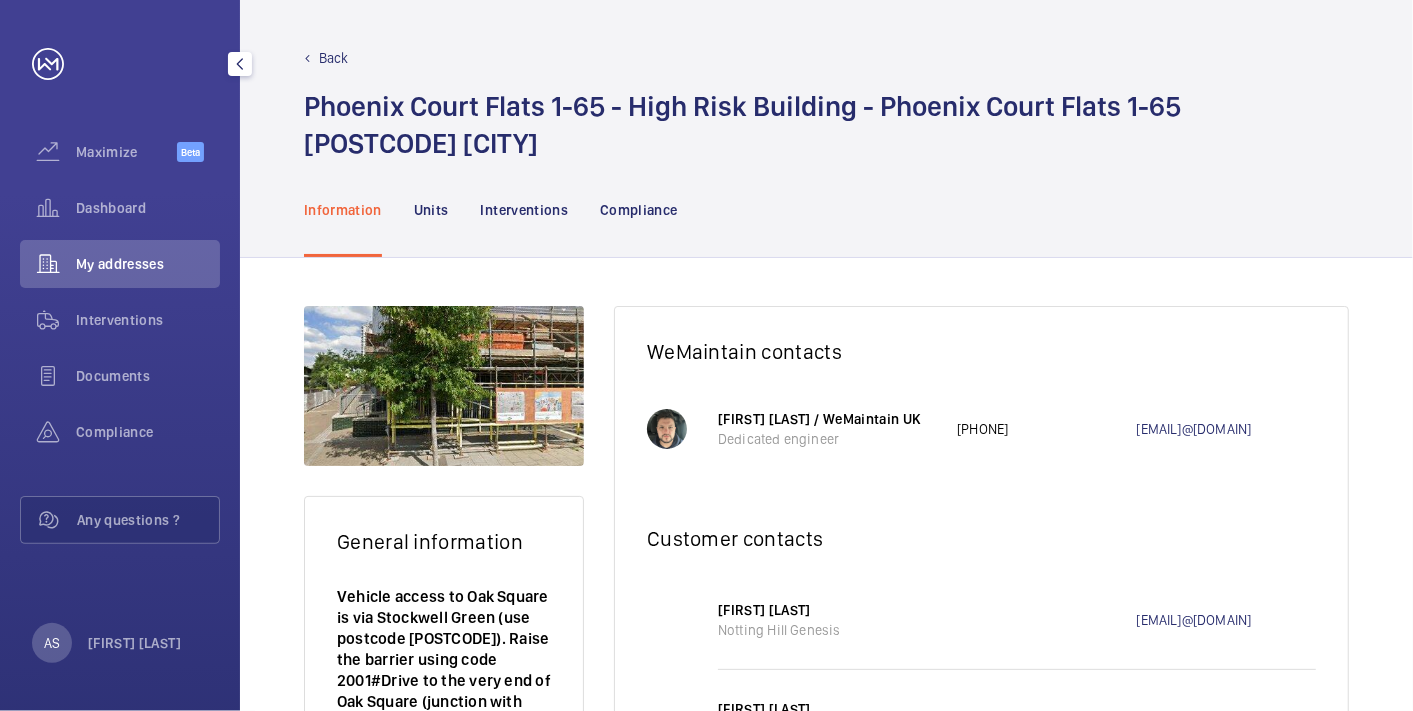 click on "Back" 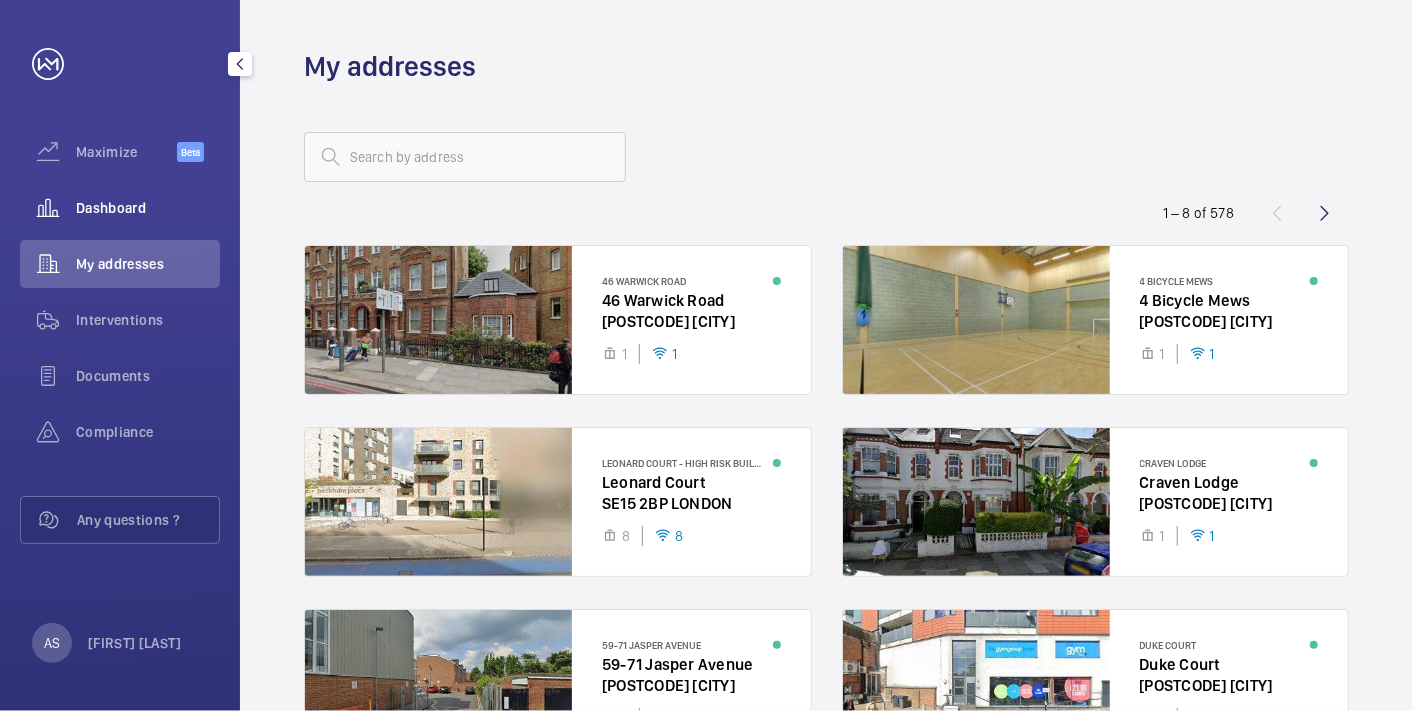 drag, startPoint x: 106, startPoint y: 188, endPoint x: 117, endPoint y: 192, distance: 11.7046995 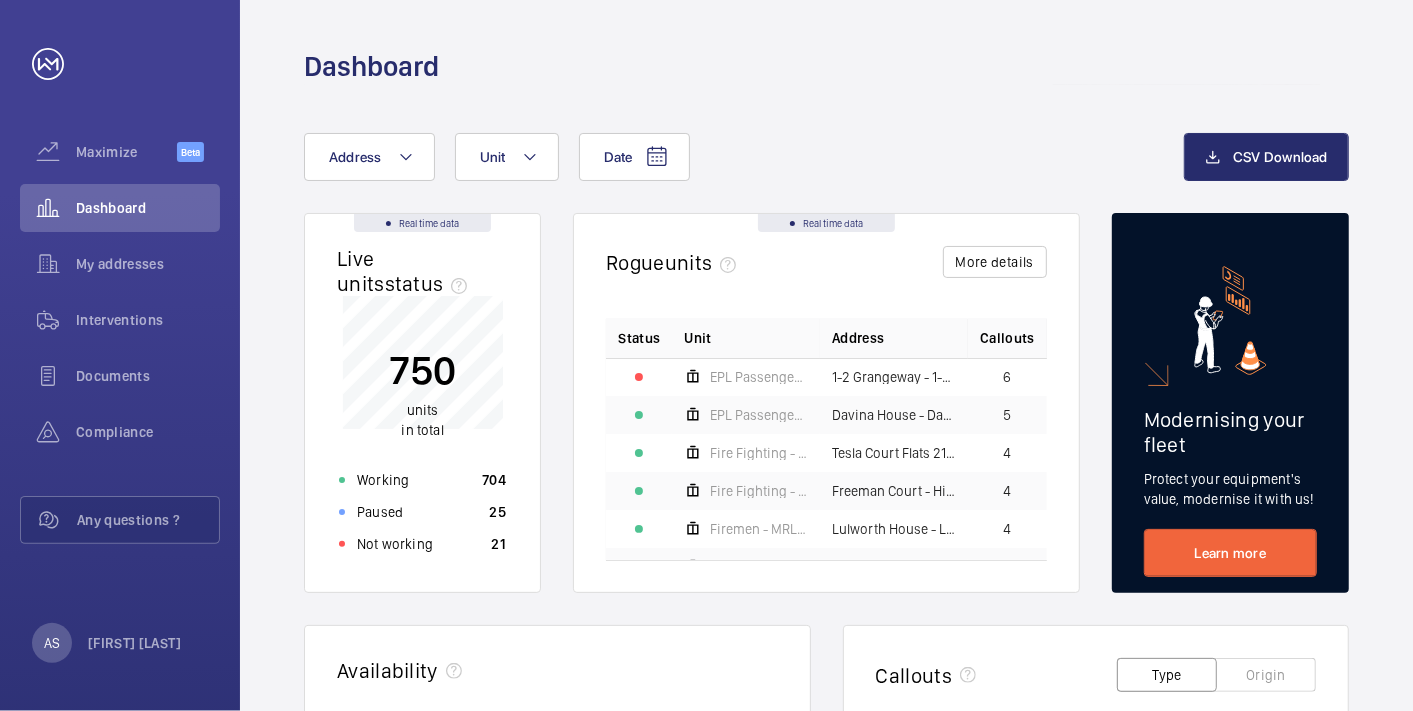 click on "750 units in total Working 704 Paused 25 Not working 21" 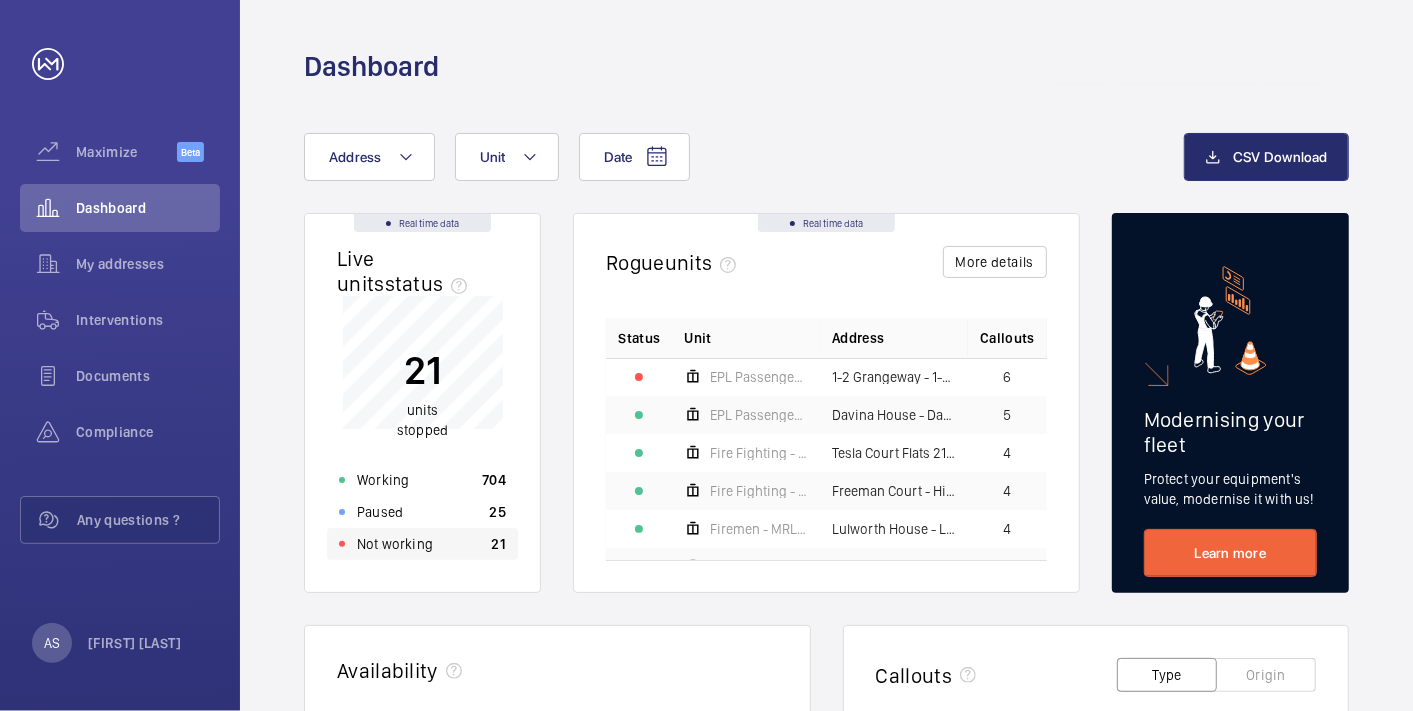click on "Not working" 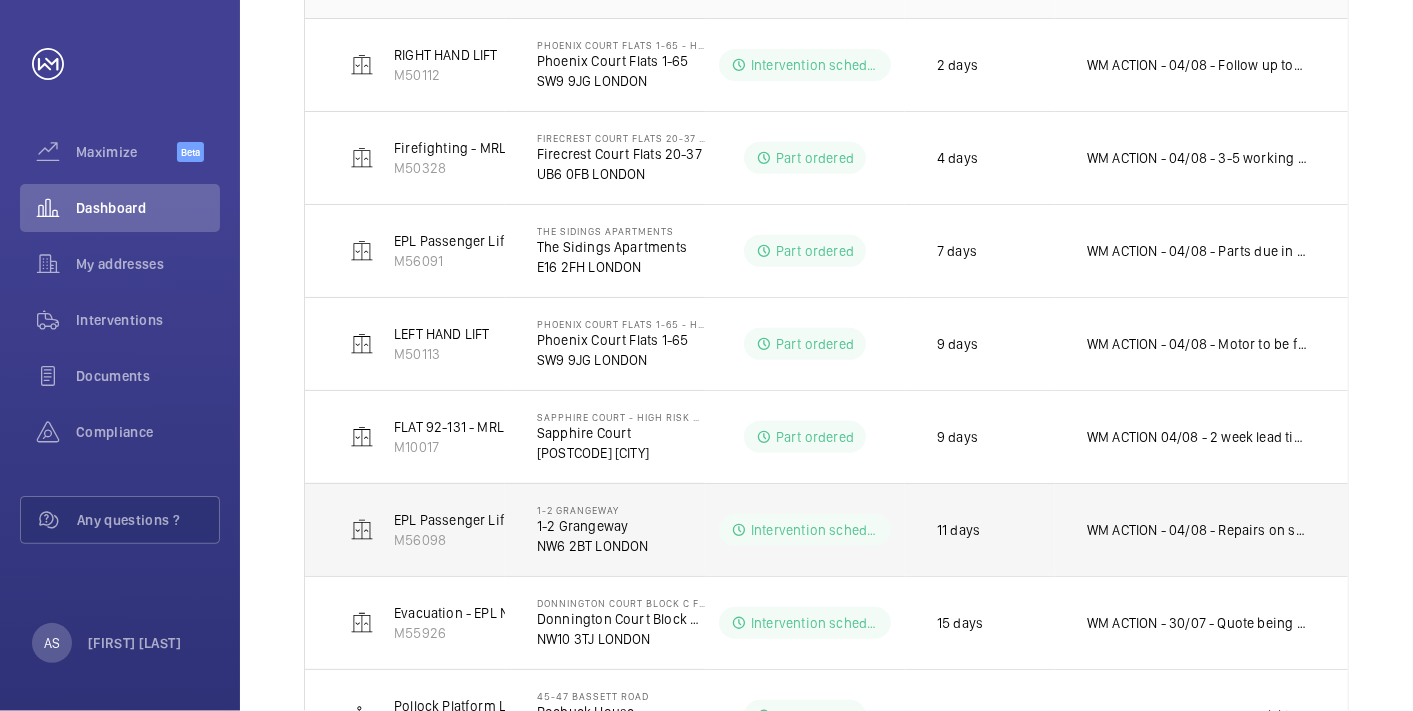 scroll, scrollTop: 444, scrollLeft: 0, axis: vertical 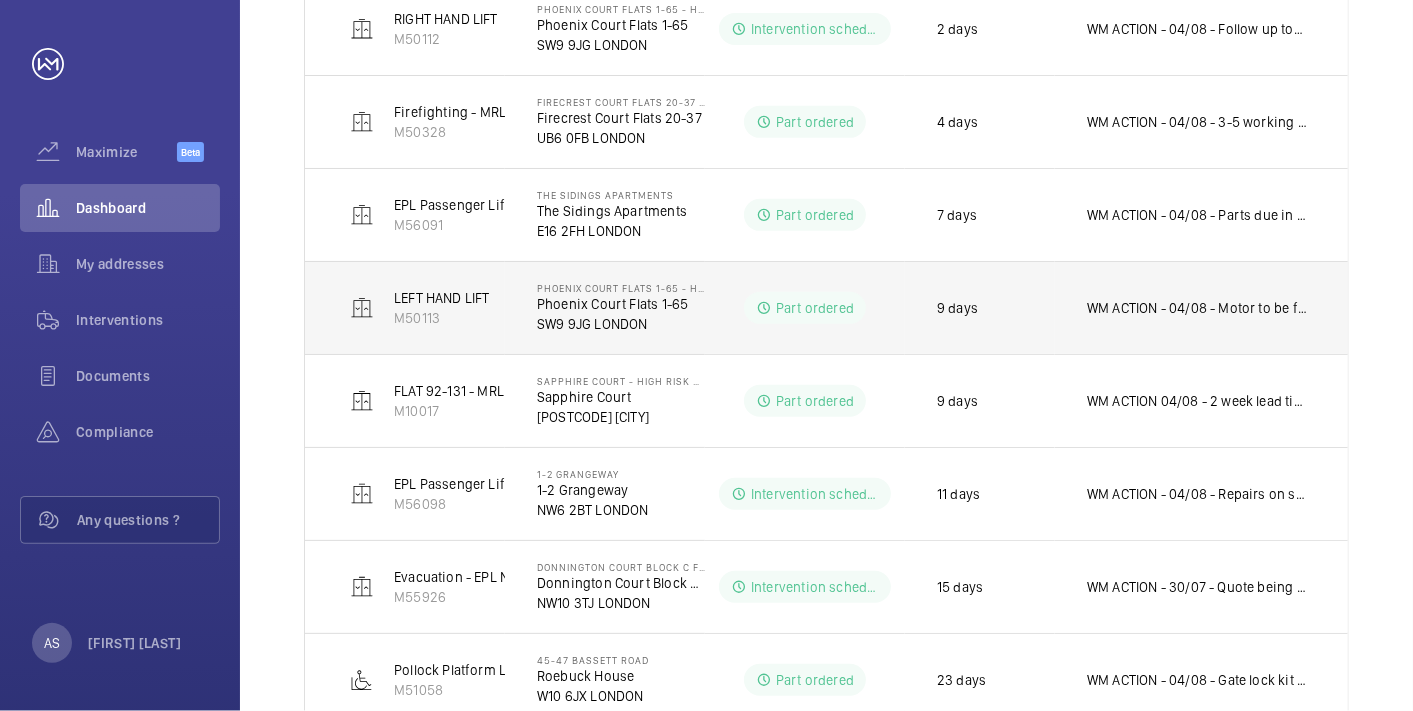 click on "WM ACTION - 04/08 - Motor to be fitted today
01/08 - Motor due into us Wednesday 6th
31/07 - Chasing suppliers for eta
30/07 - New door motor and door board required, speaking with suppliers for eta
29/07 - Motor did not calibrate on site
28/07. - Motor on order, ETA Wednesday
WM ACTION - 28/07 - Follow up today" 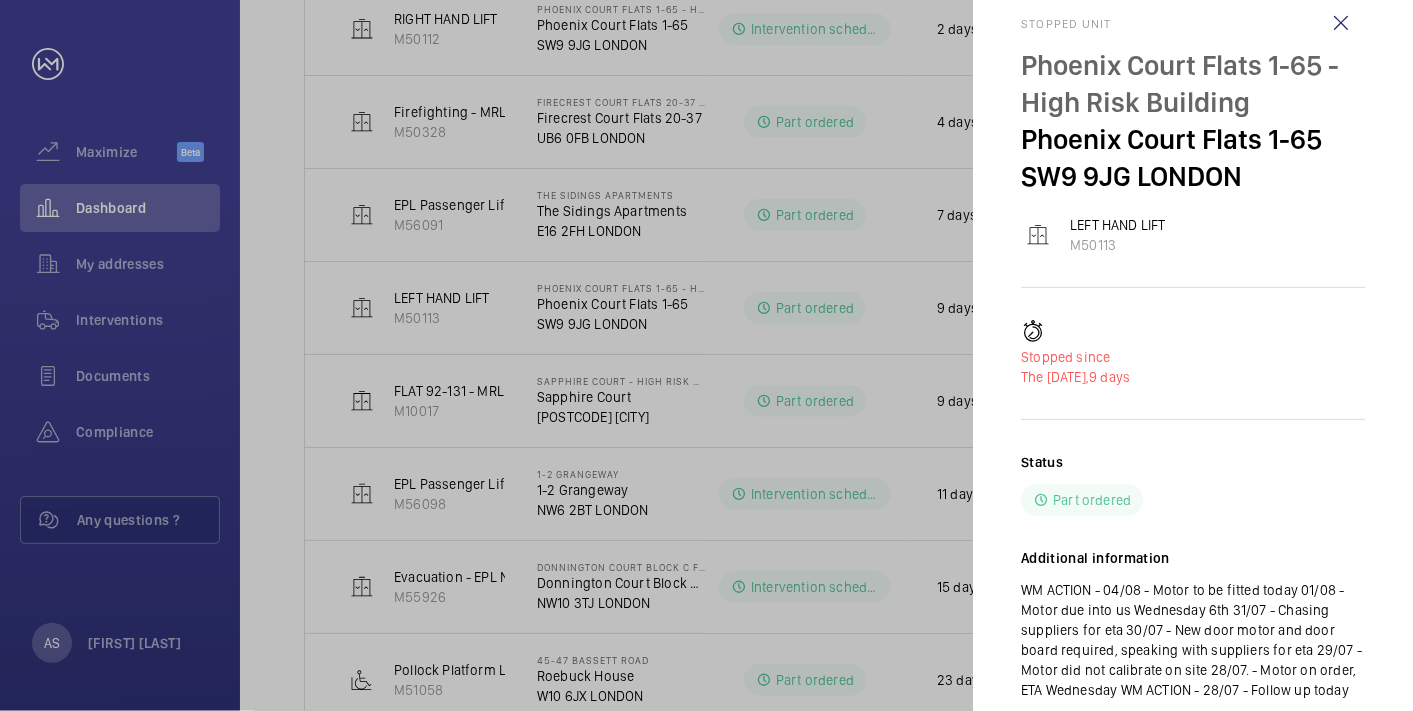 scroll, scrollTop: 0, scrollLeft: 0, axis: both 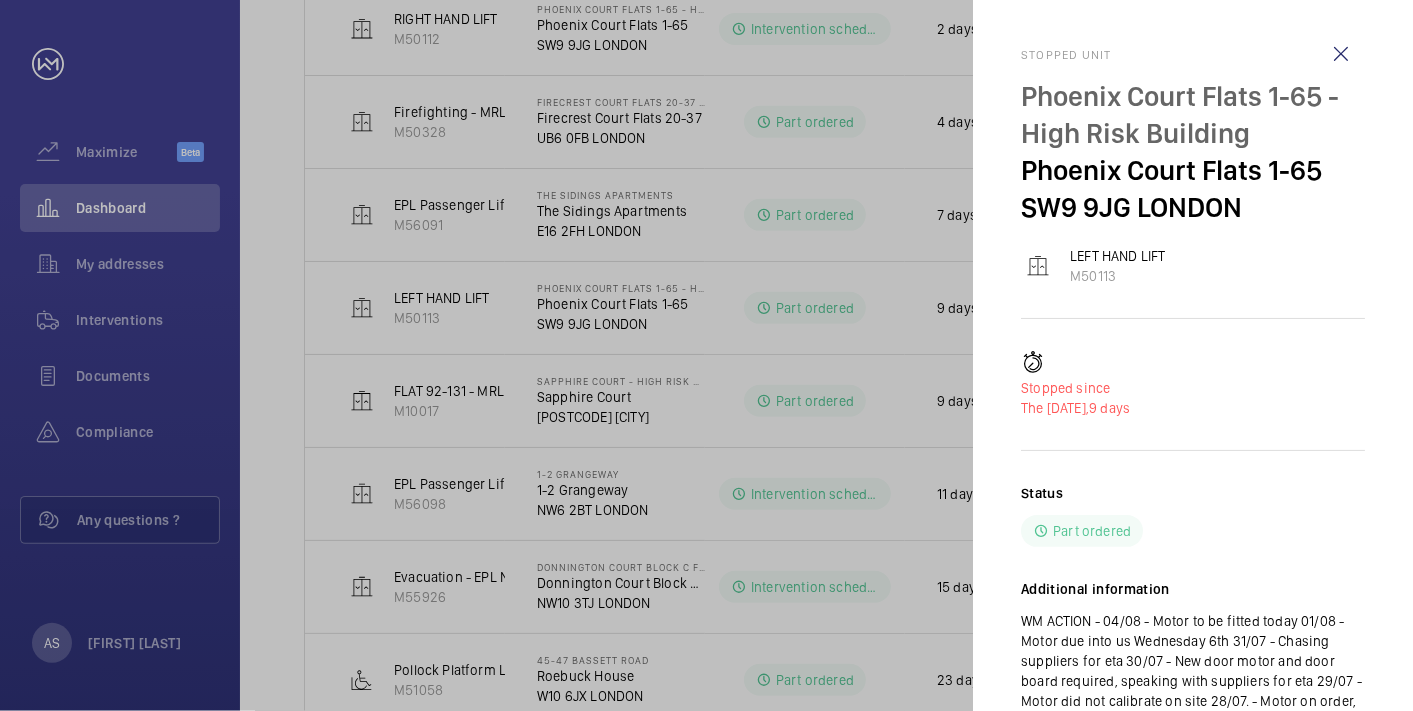 click 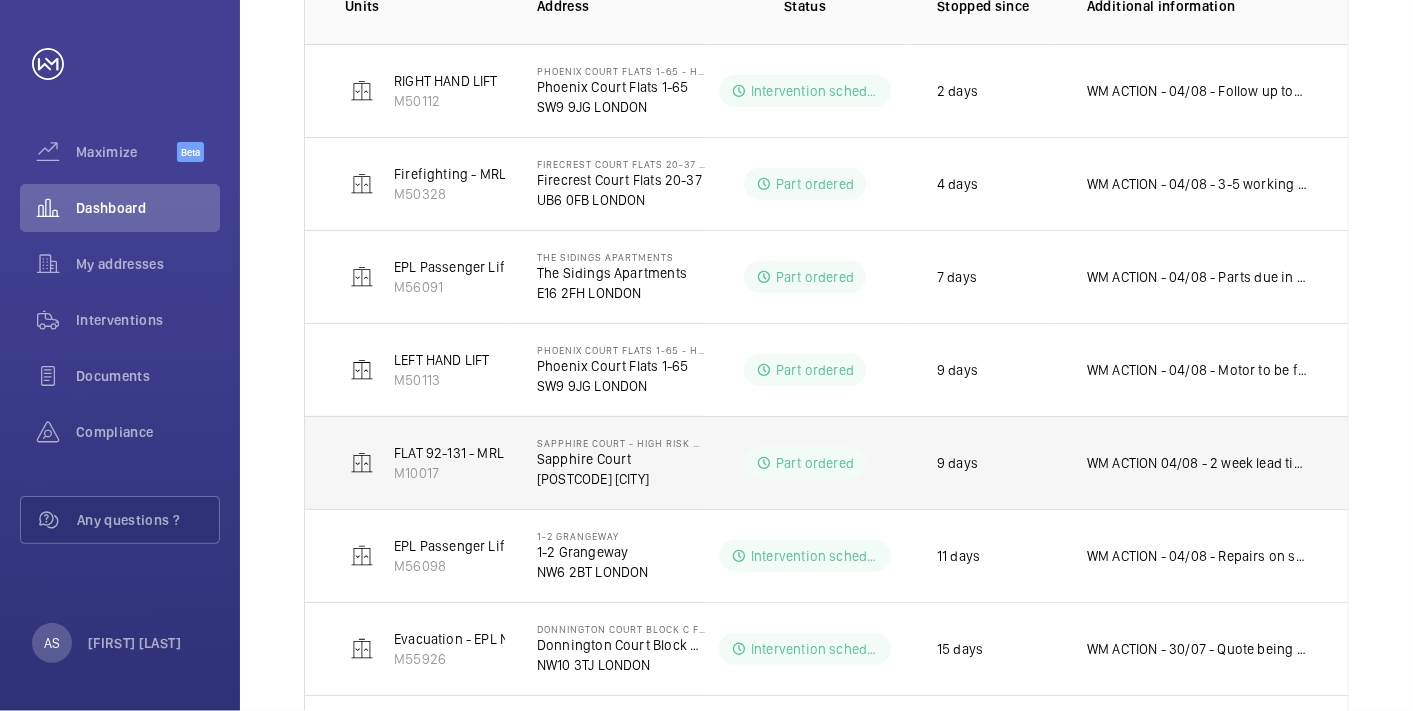 scroll, scrollTop: 333, scrollLeft: 0, axis: vertical 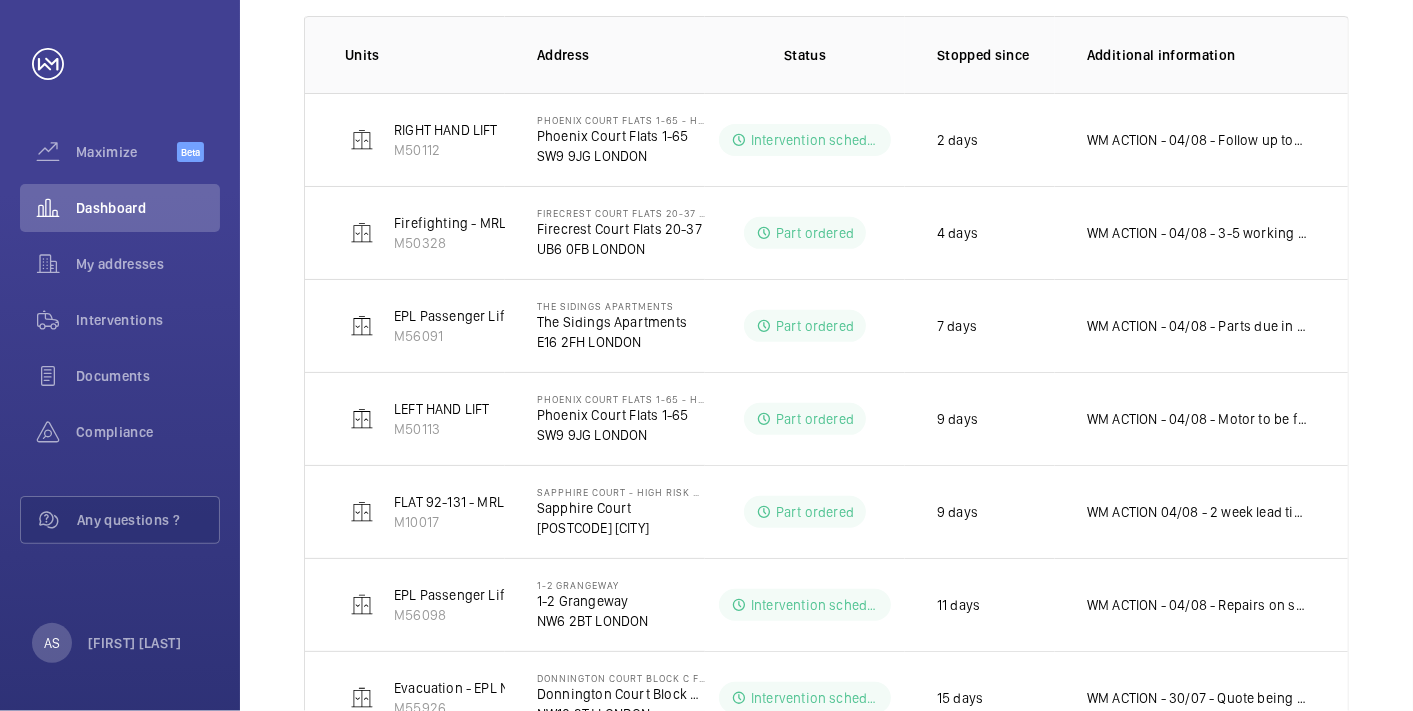 click on "WM ACTION - 04/08 - Follow up today" 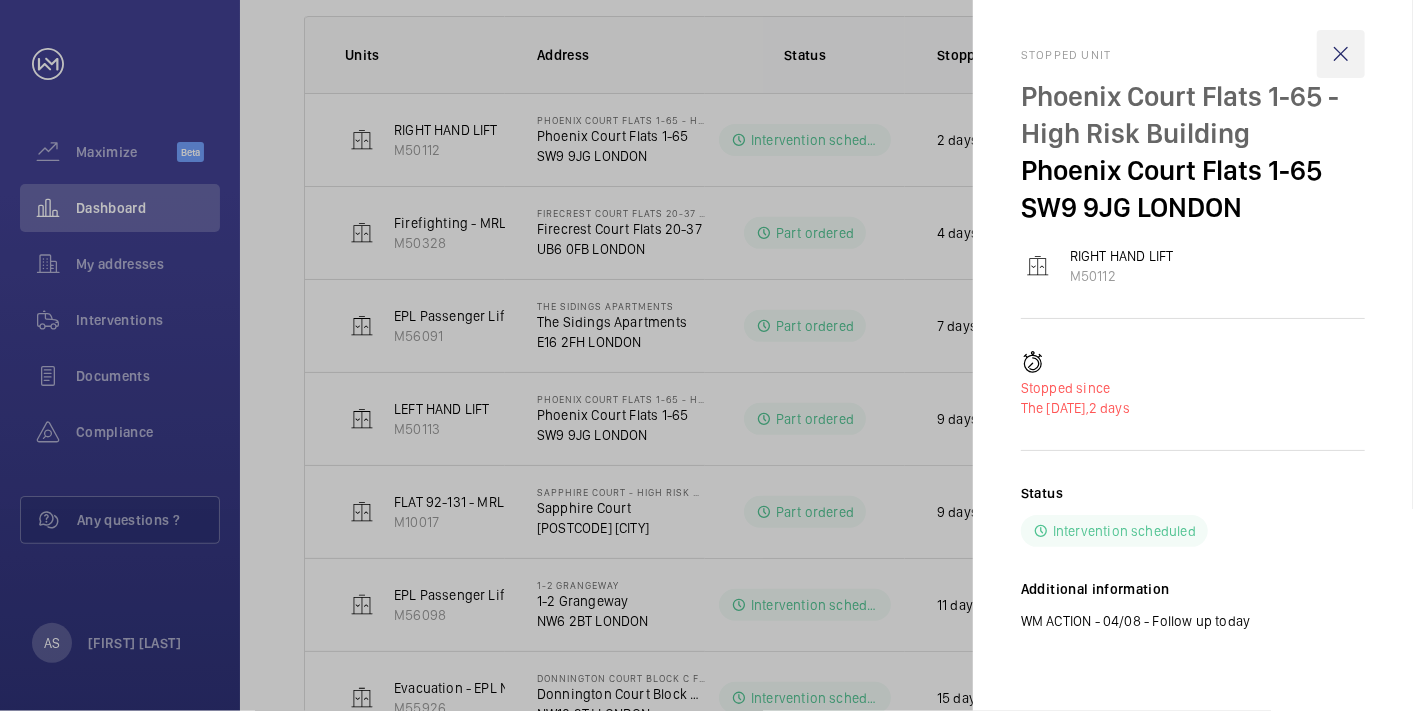 click 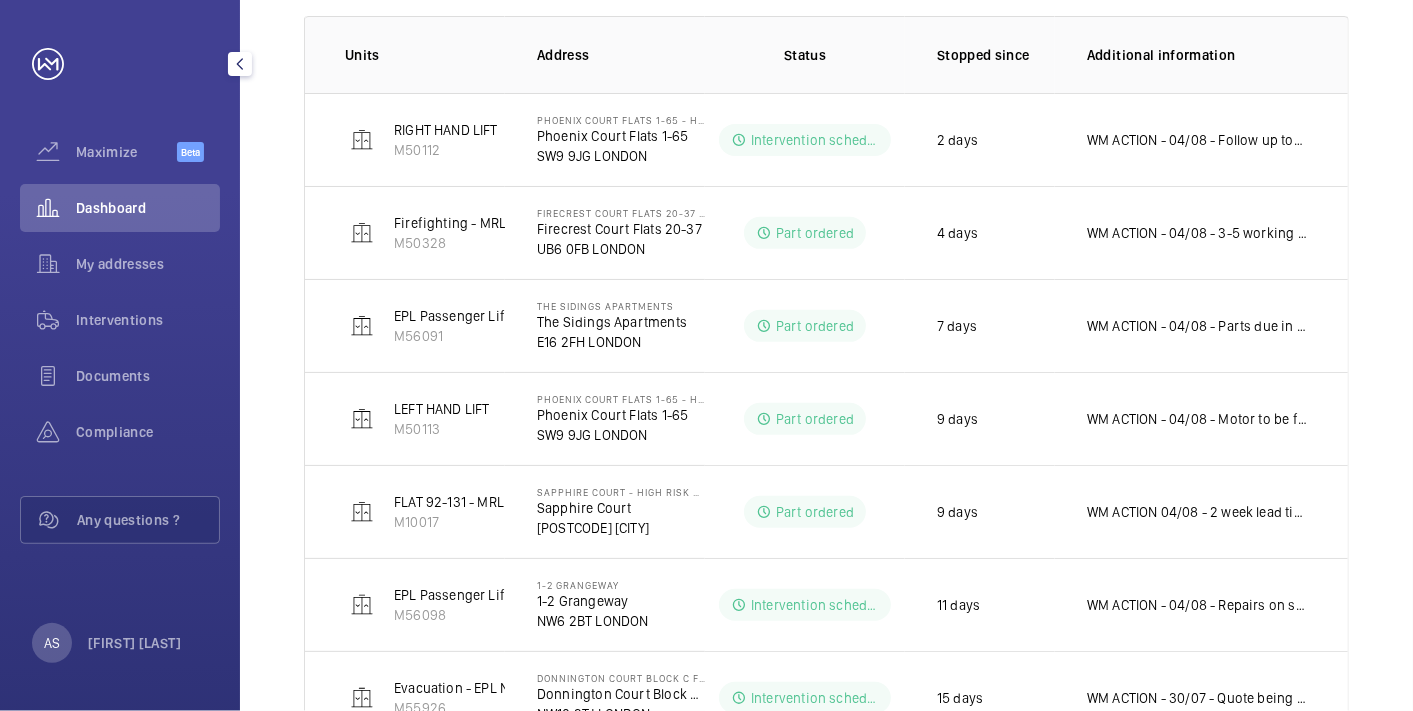 click on "Dashboard" 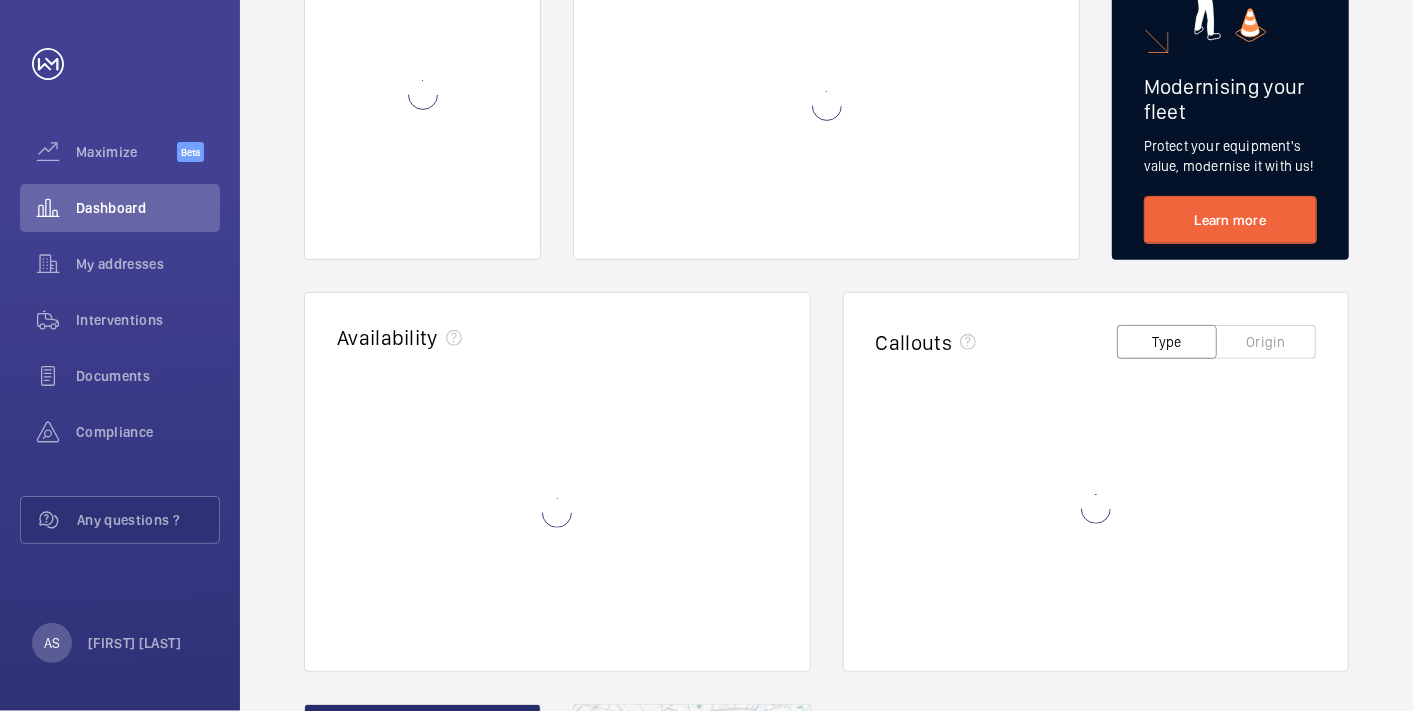 scroll, scrollTop: 0, scrollLeft: 0, axis: both 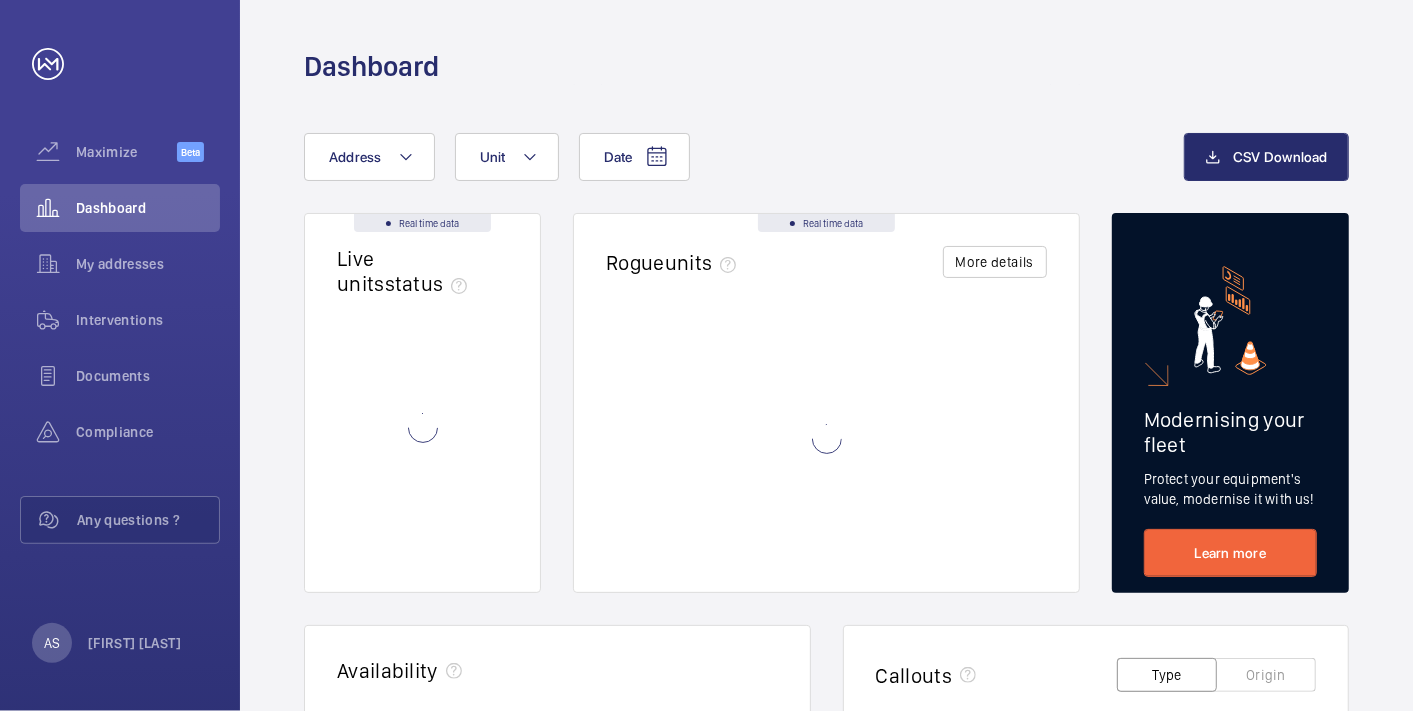 click on "Date Address Unit CSV Download" 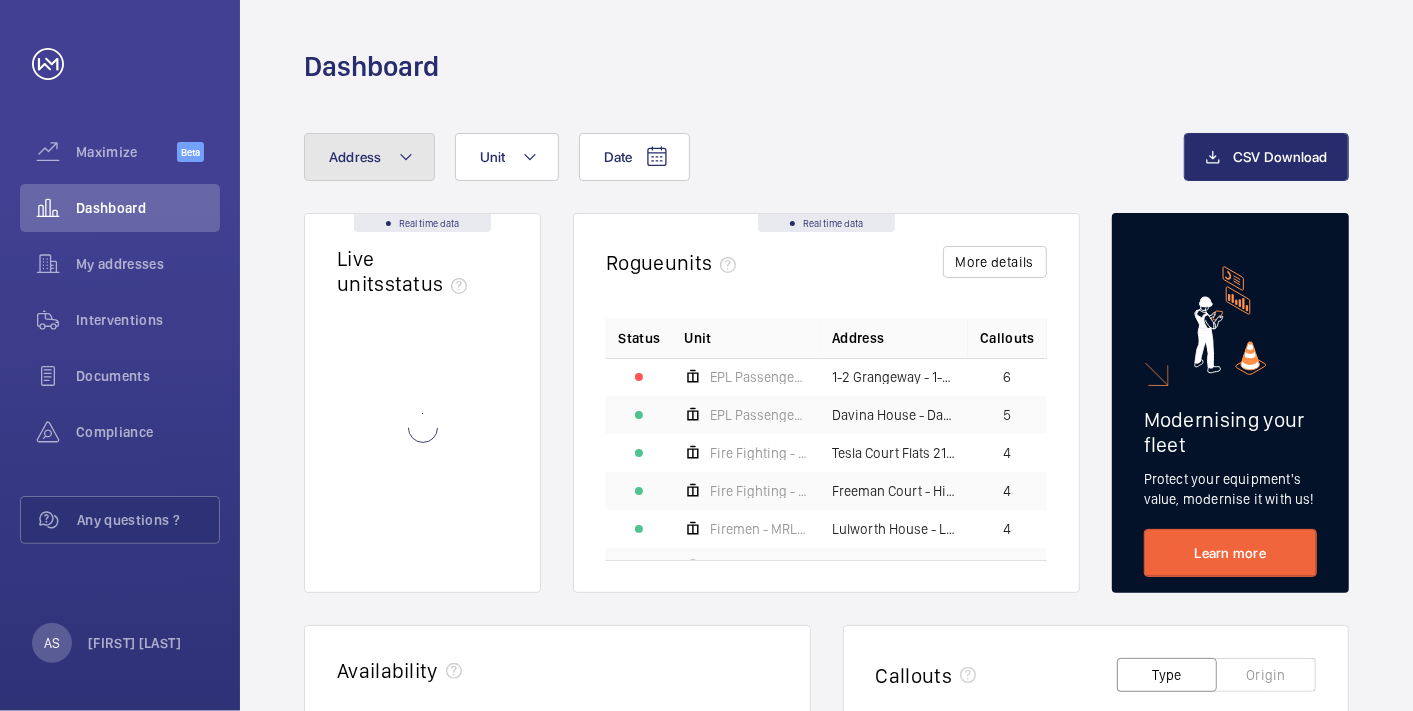 click on "Address" 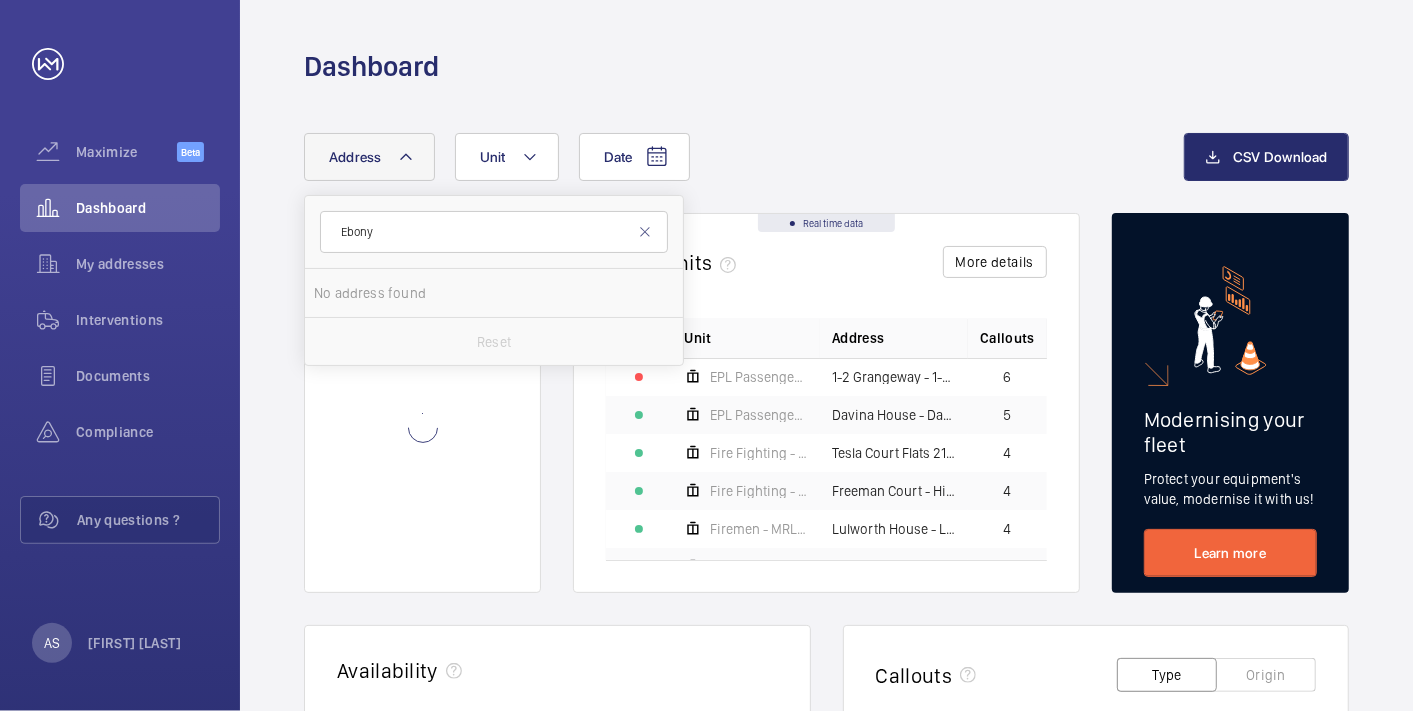type on "Ebony" 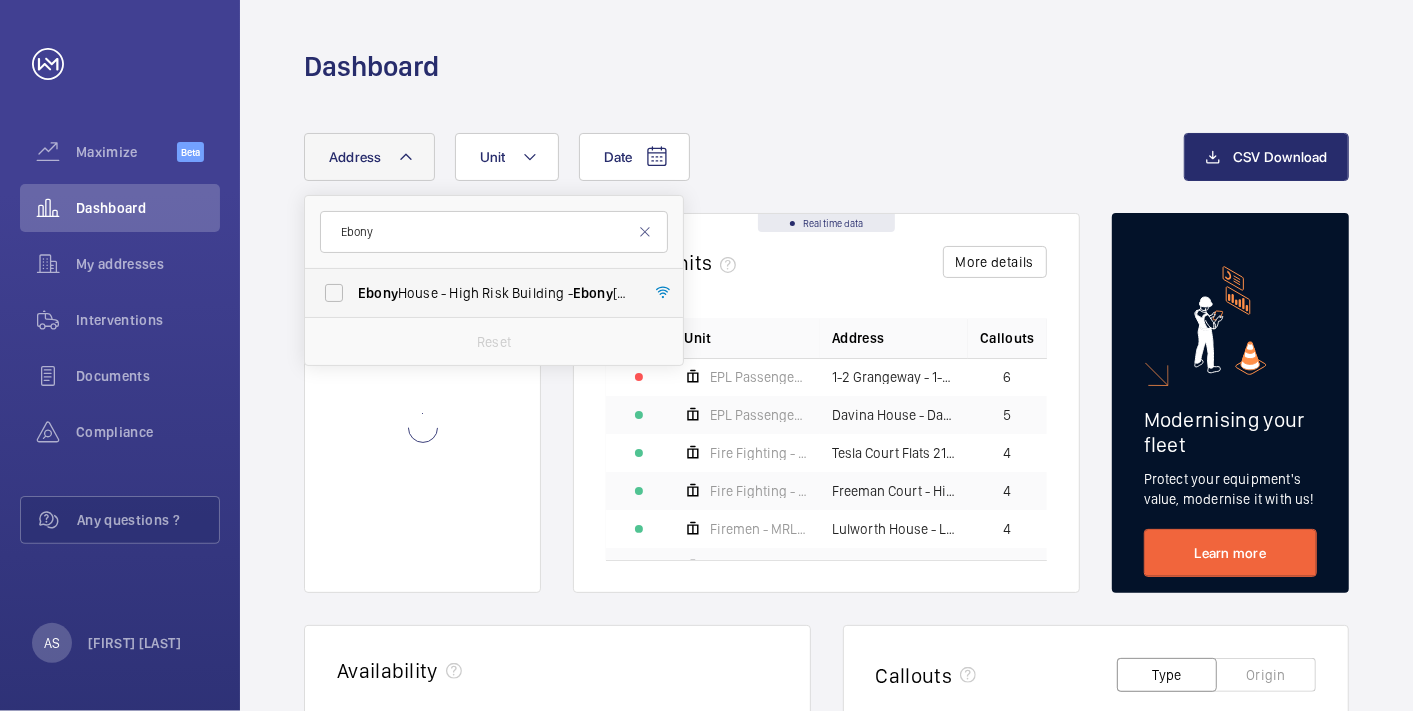 click on "[BUILDING_NAME] [BUILDING_NAME] - High Risk Building - [BUILDING_NAME] [BUILDING_NAME], [CITY] [POSTCODE]" at bounding box center [495, 293] 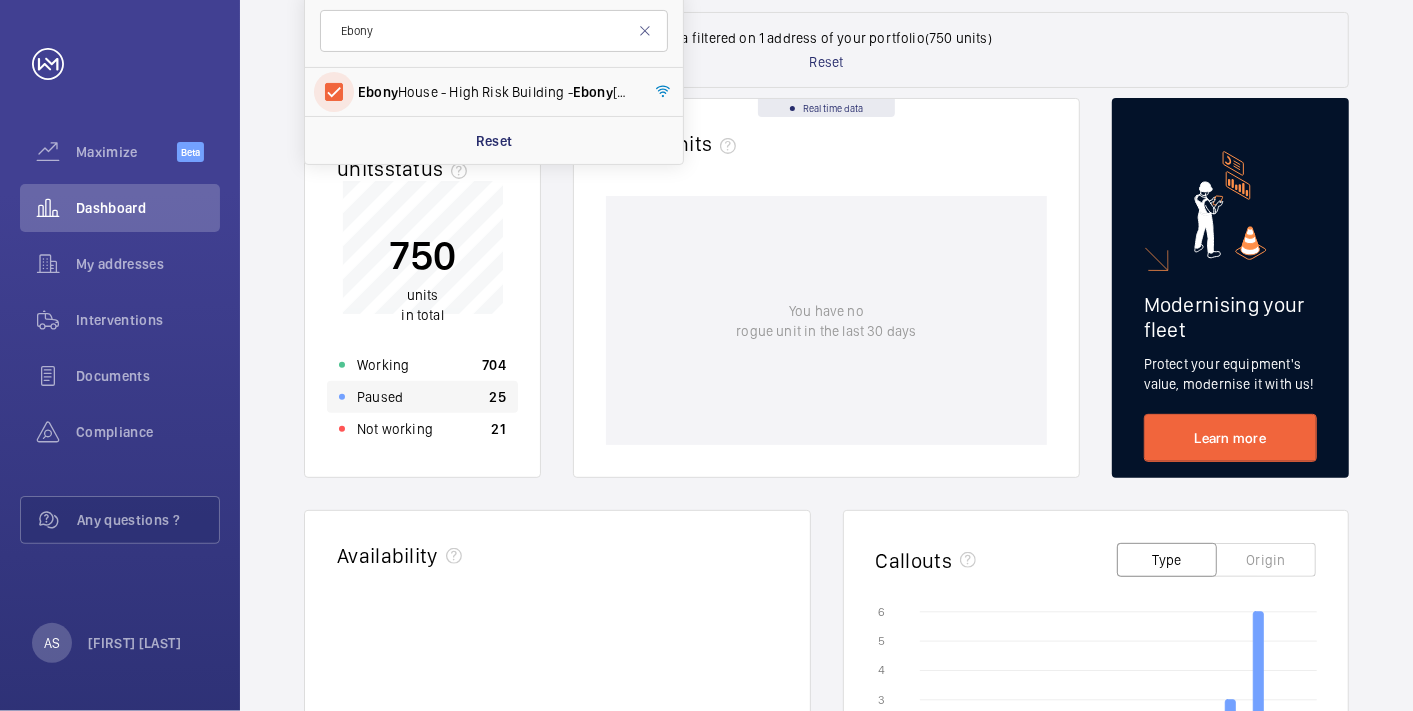 scroll, scrollTop: 222, scrollLeft: 0, axis: vertical 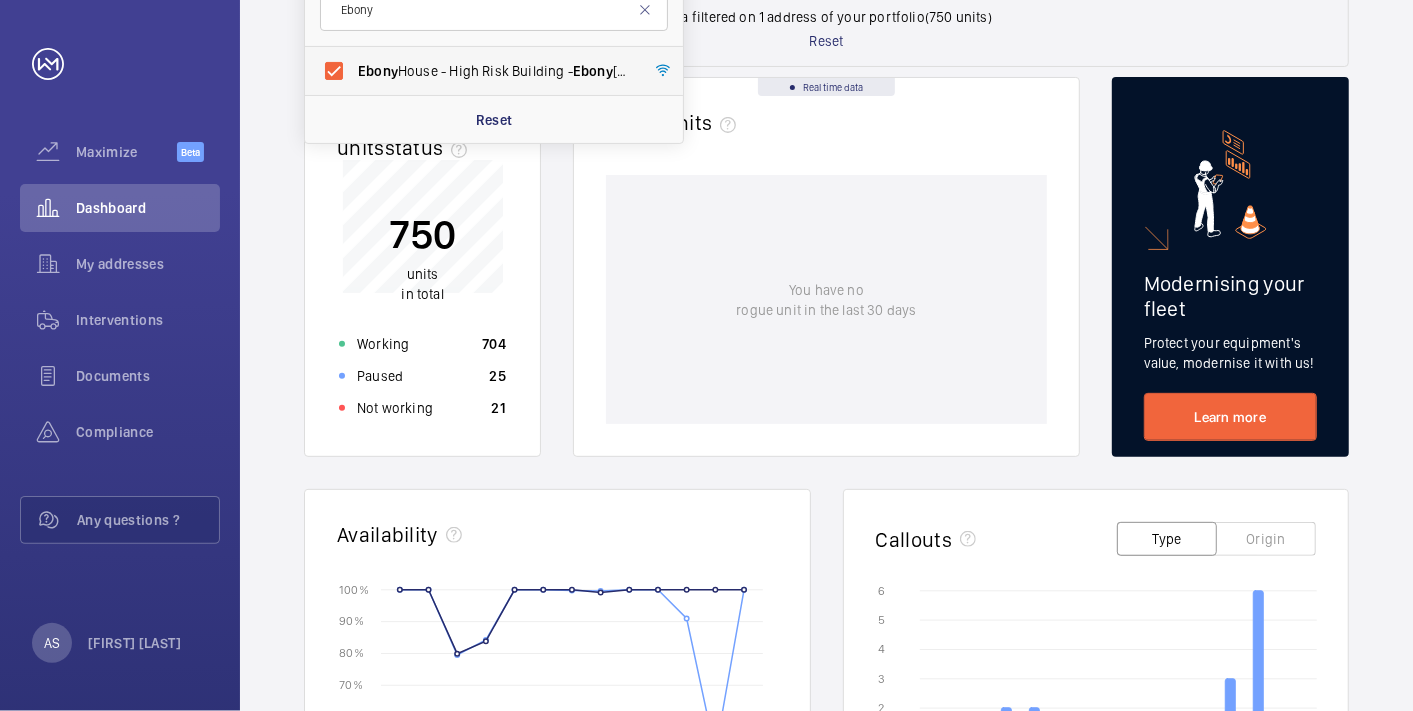click on "[BUILDING_NAME] [BUILDING_NAME] - High Risk Building - [BUILDING_NAME] [BUILDING_NAME], [CITY] [POSTCODE]" at bounding box center (495, 71) 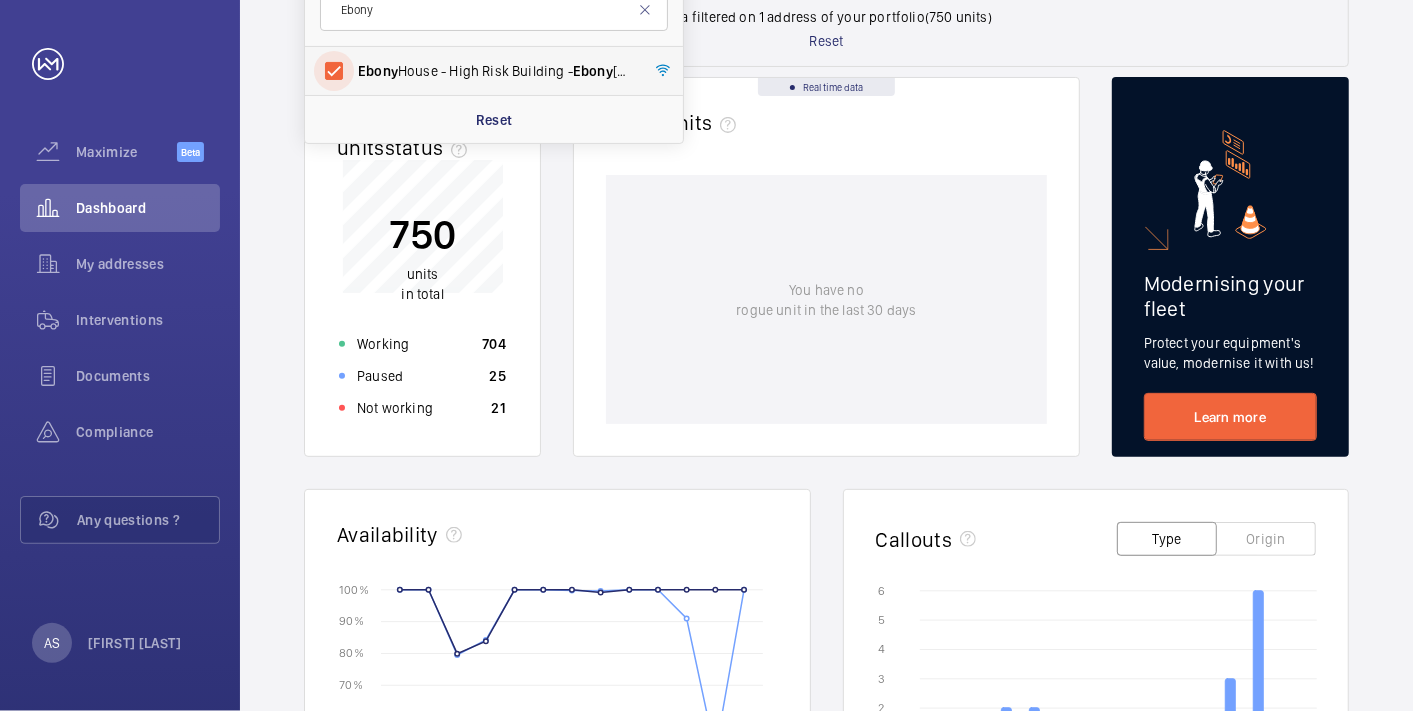 click on "[BUILDING_NAME] [BUILDING_NAME] - High Risk Building - [BUILDING_NAME] [BUILDING_NAME], [CITY] [POSTCODE]" at bounding box center [334, 71] 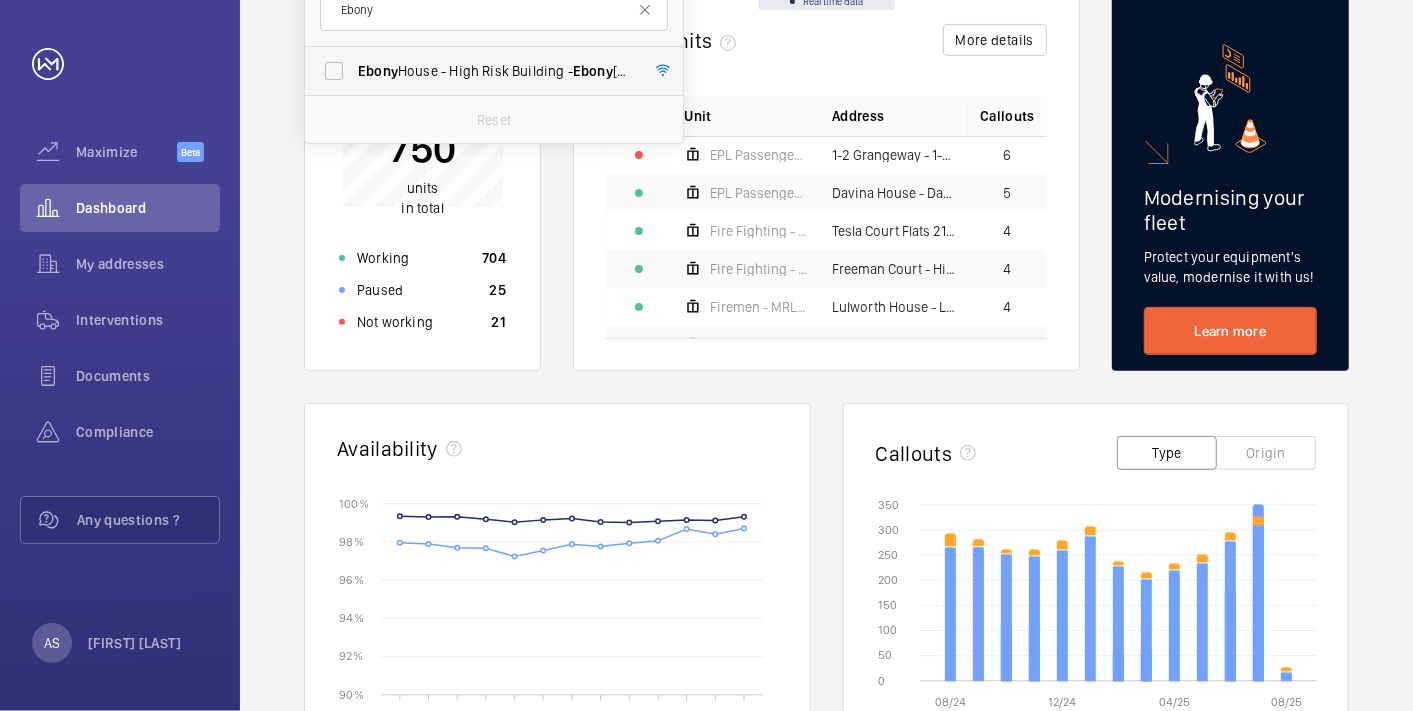 click on "[BUILDING_NAME] [BUILDING_NAME] - High Risk Building - [BUILDING_NAME] [BUILDING_NAME], [CITY] [POSTCODE]" at bounding box center [495, 71] 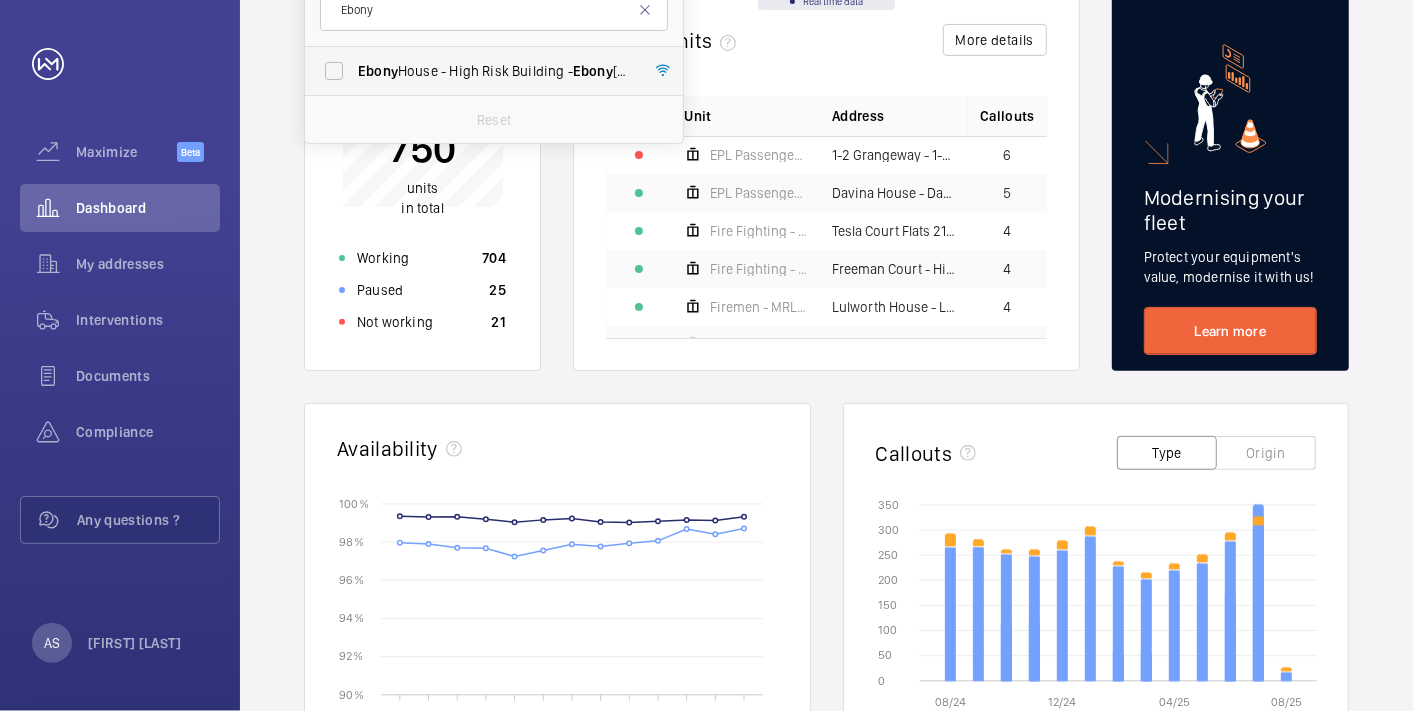 click on "[BUILDING_NAME] [BUILDING_NAME] - High Risk Building - [BUILDING_NAME] [BUILDING_NAME], [CITY] [POSTCODE]" at bounding box center [334, 71] 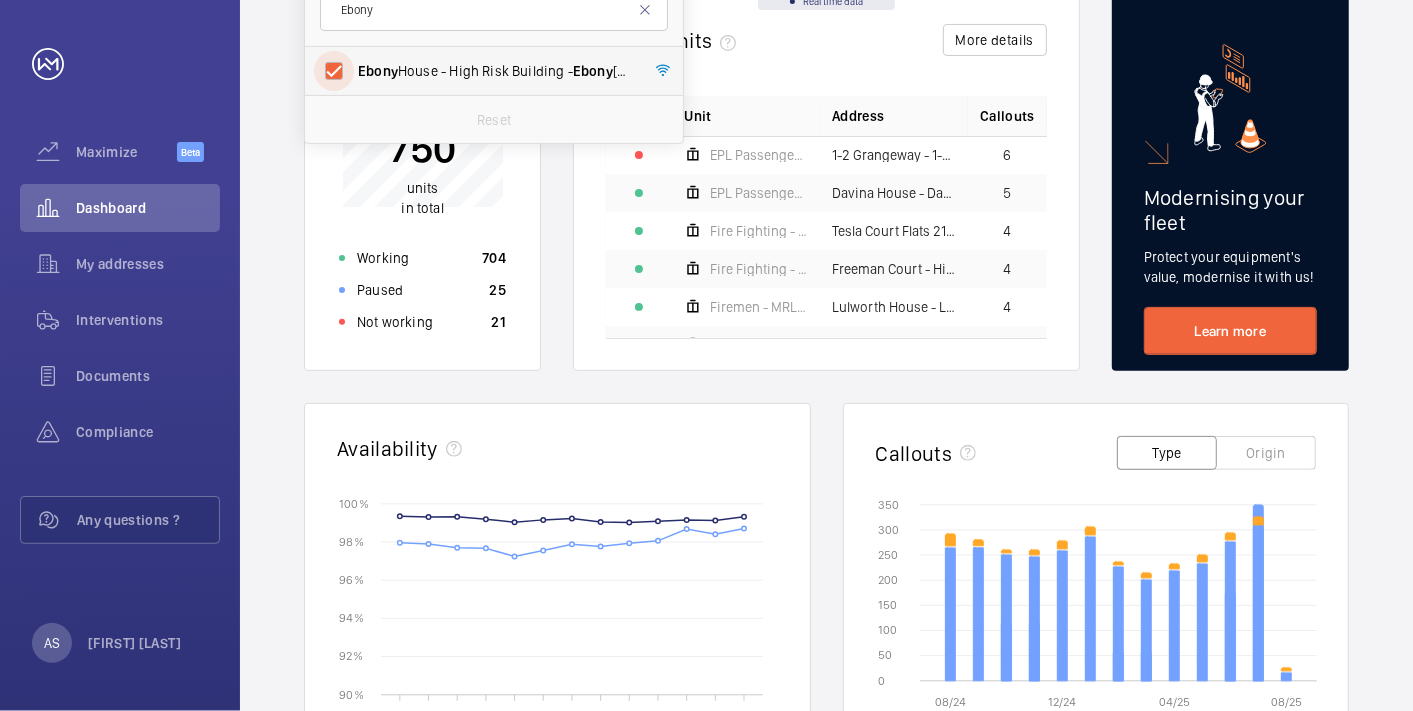 checkbox on "true" 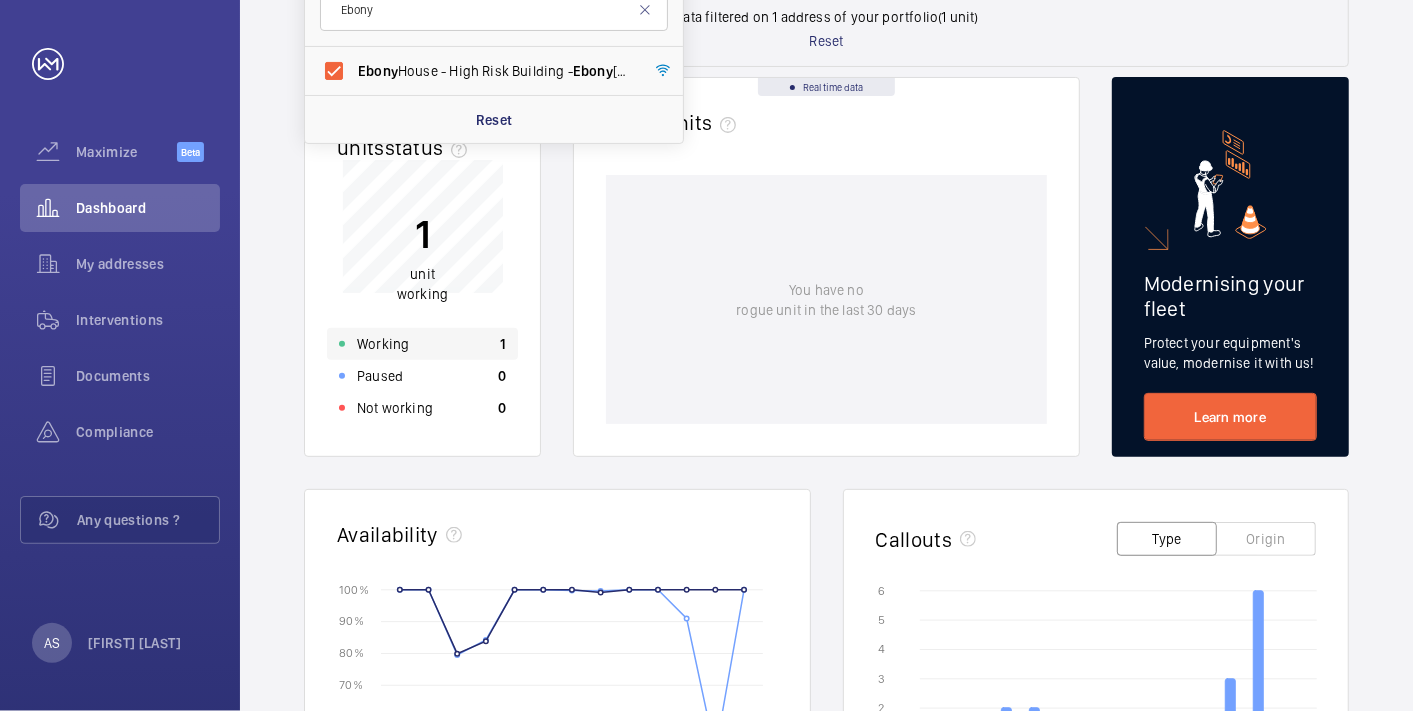 click on "Working 1" 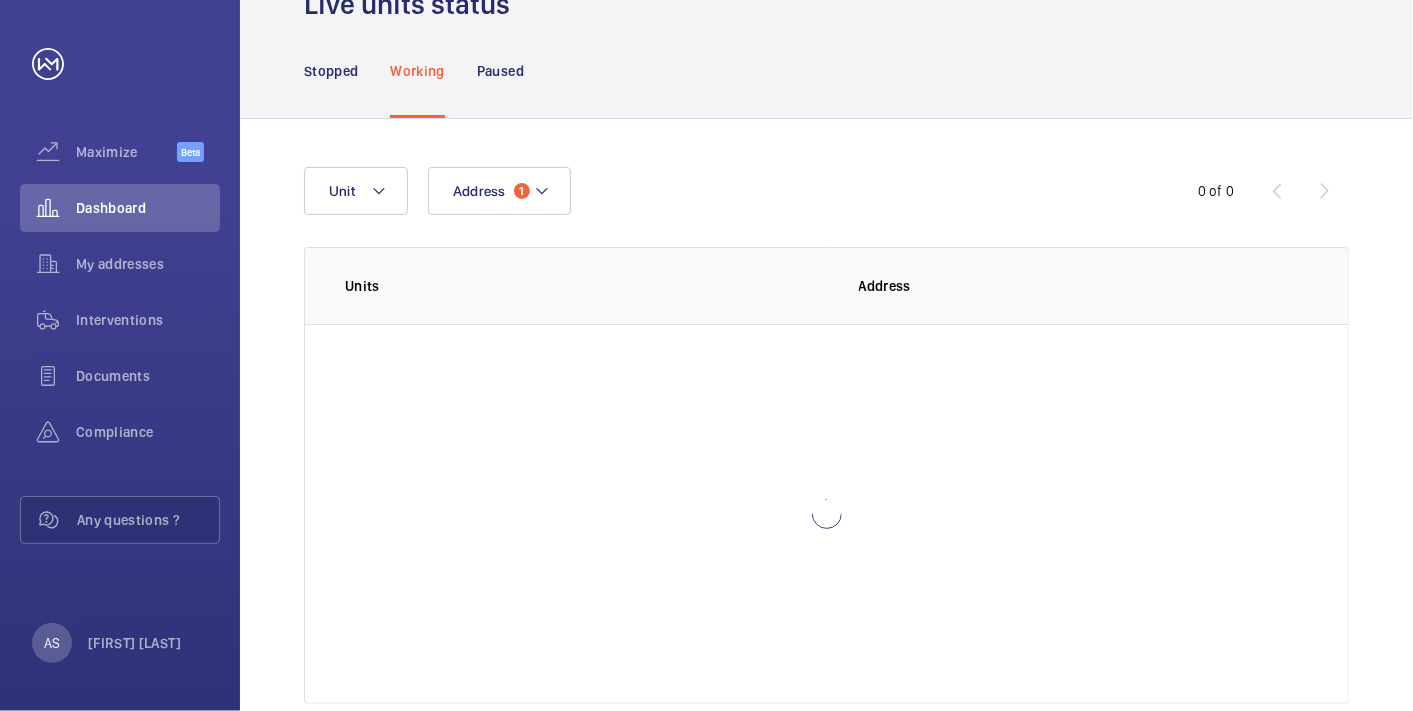 scroll, scrollTop: 137, scrollLeft: 0, axis: vertical 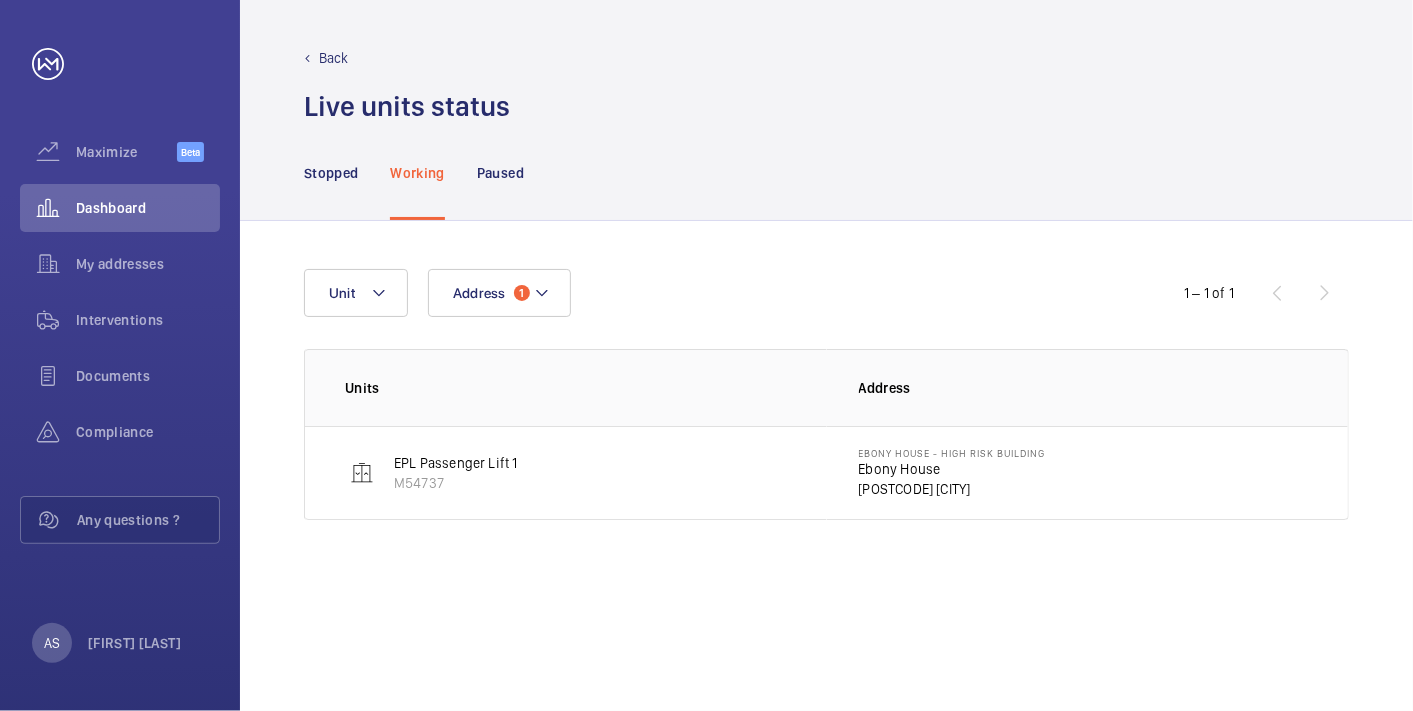 click on "[POSTCODE] [CITY]" 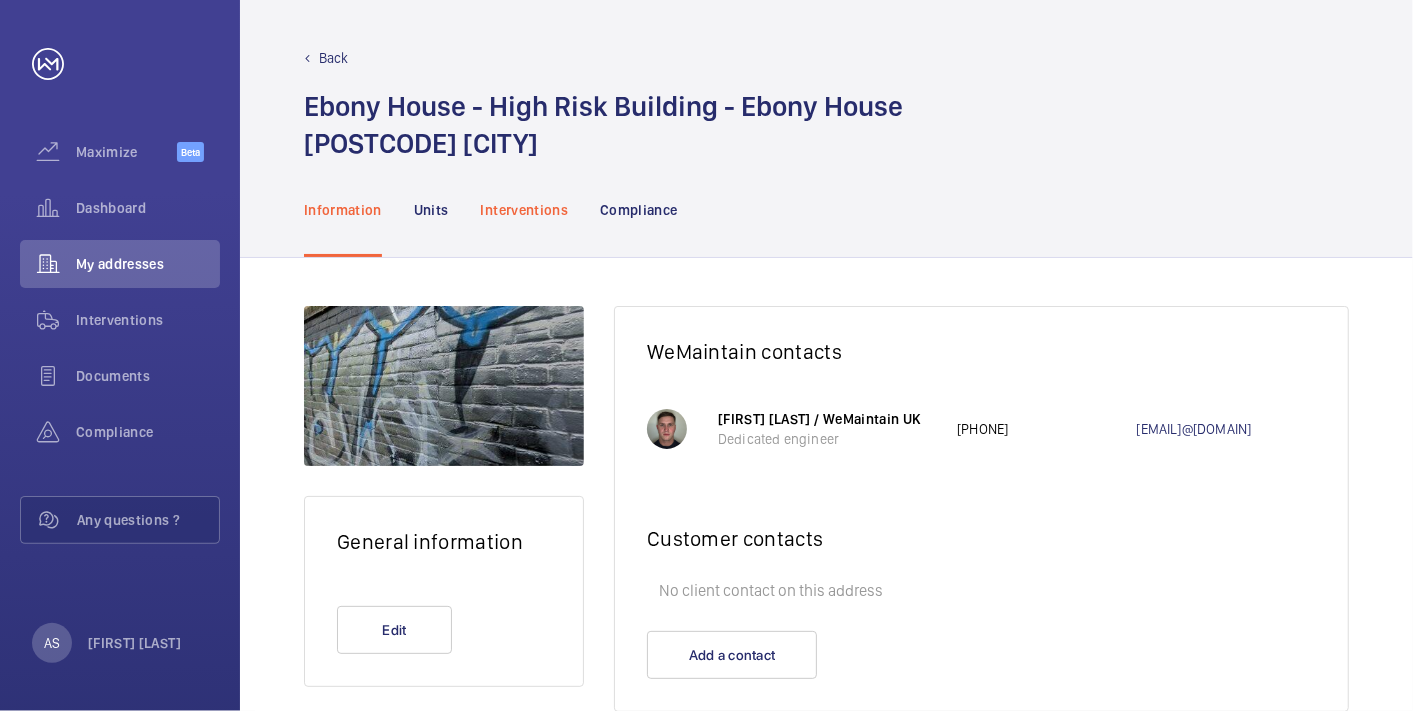 click on "Interventions" 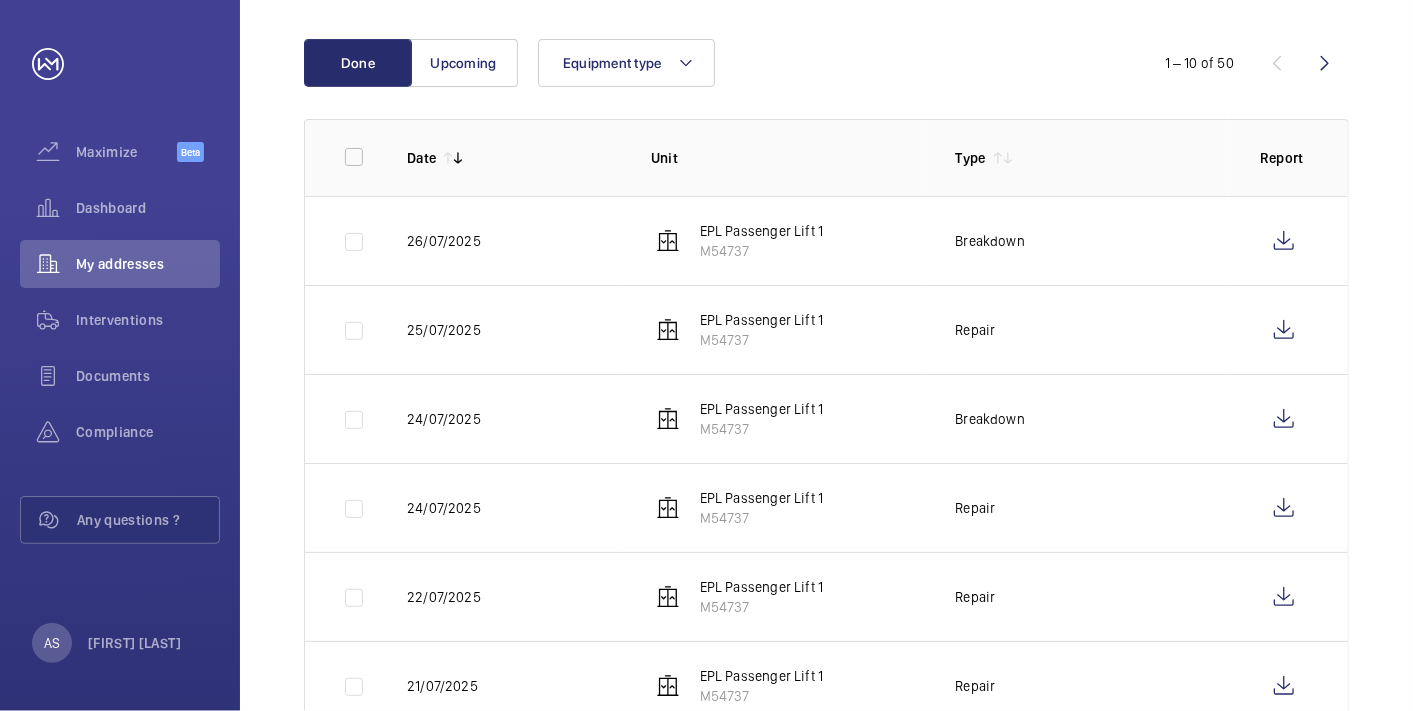 scroll, scrollTop: 131, scrollLeft: 0, axis: vertical 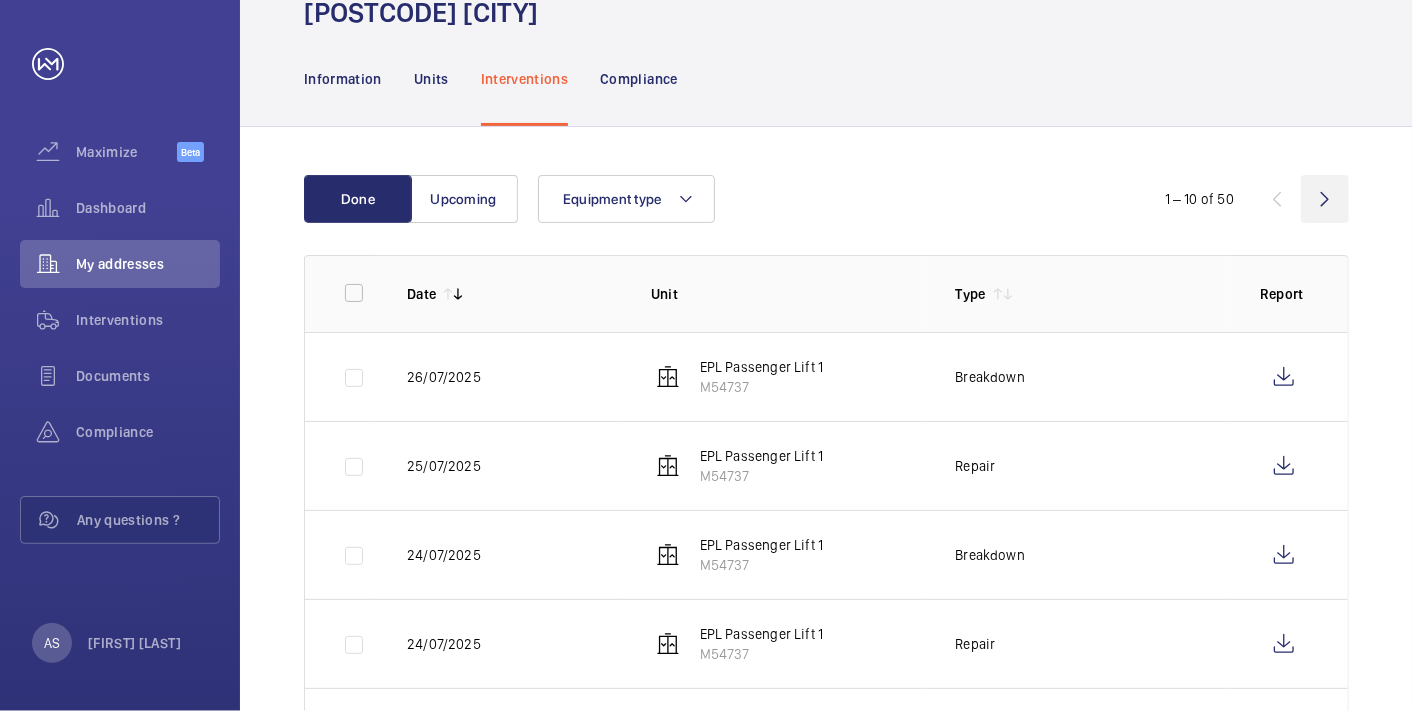 click 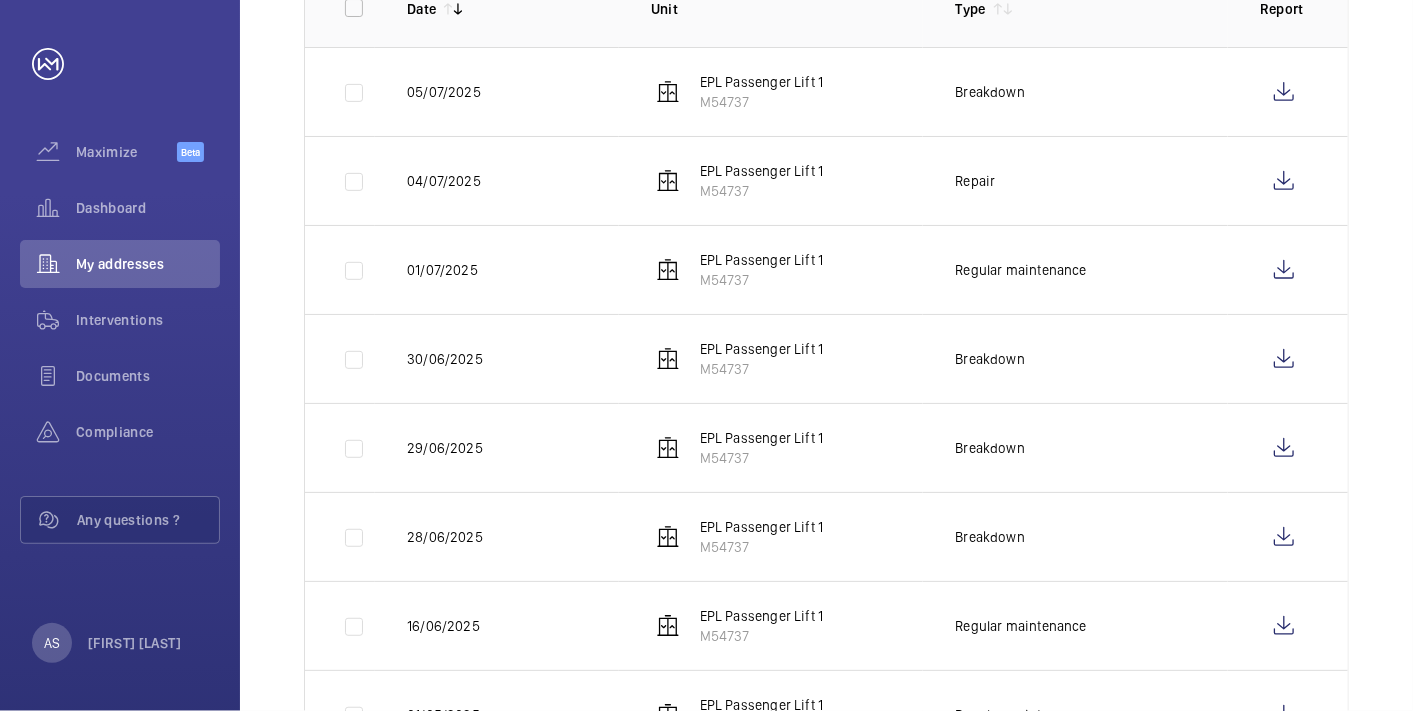 scroll, scrollTop: 465, scrollLeft: 0, axis: vertical 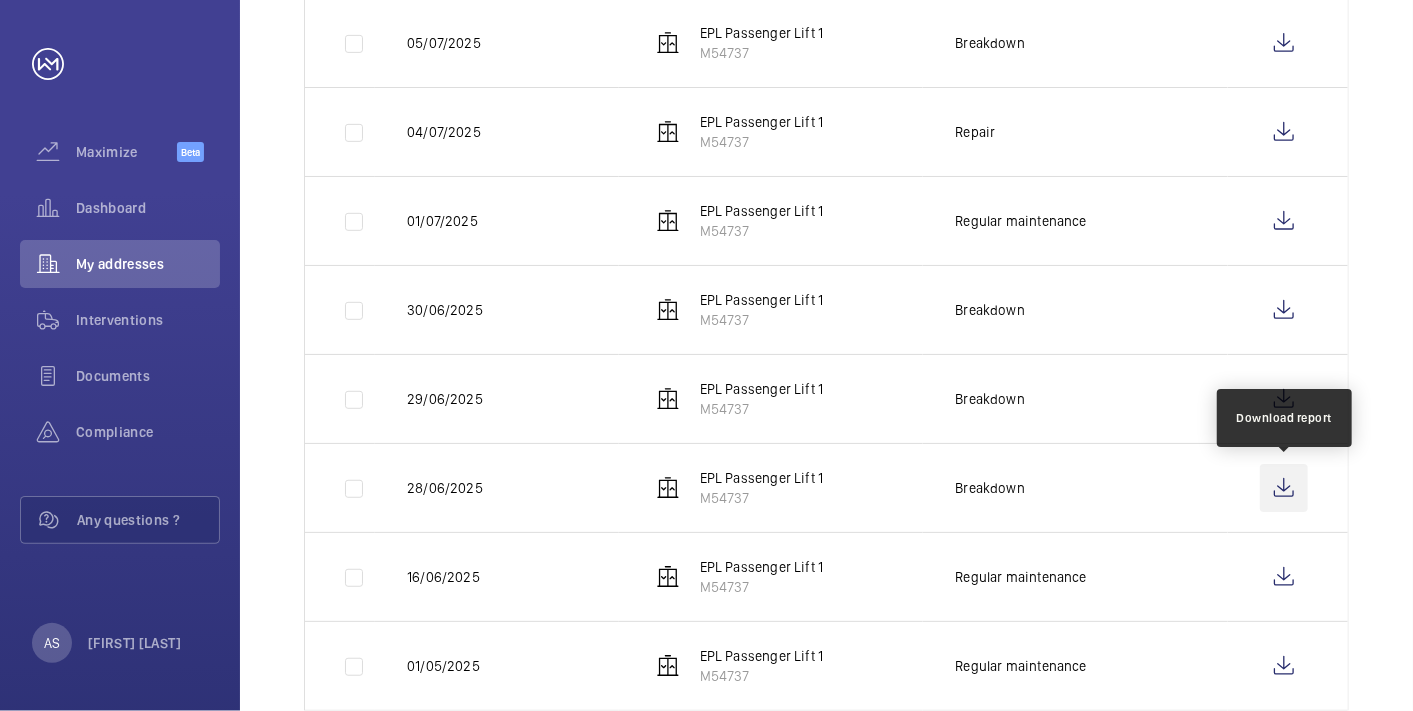 click 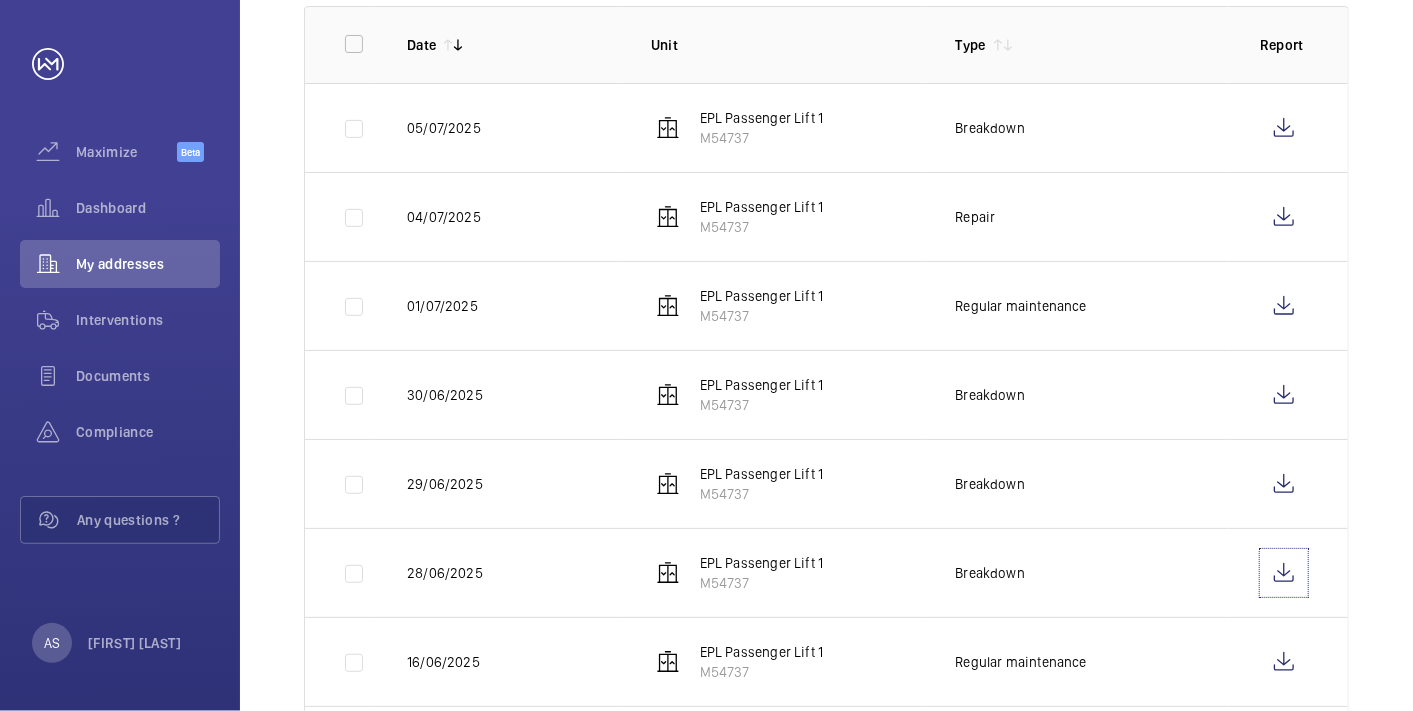 scroll, scrollTop: 465, scrollLeft: 0, axis: vertical 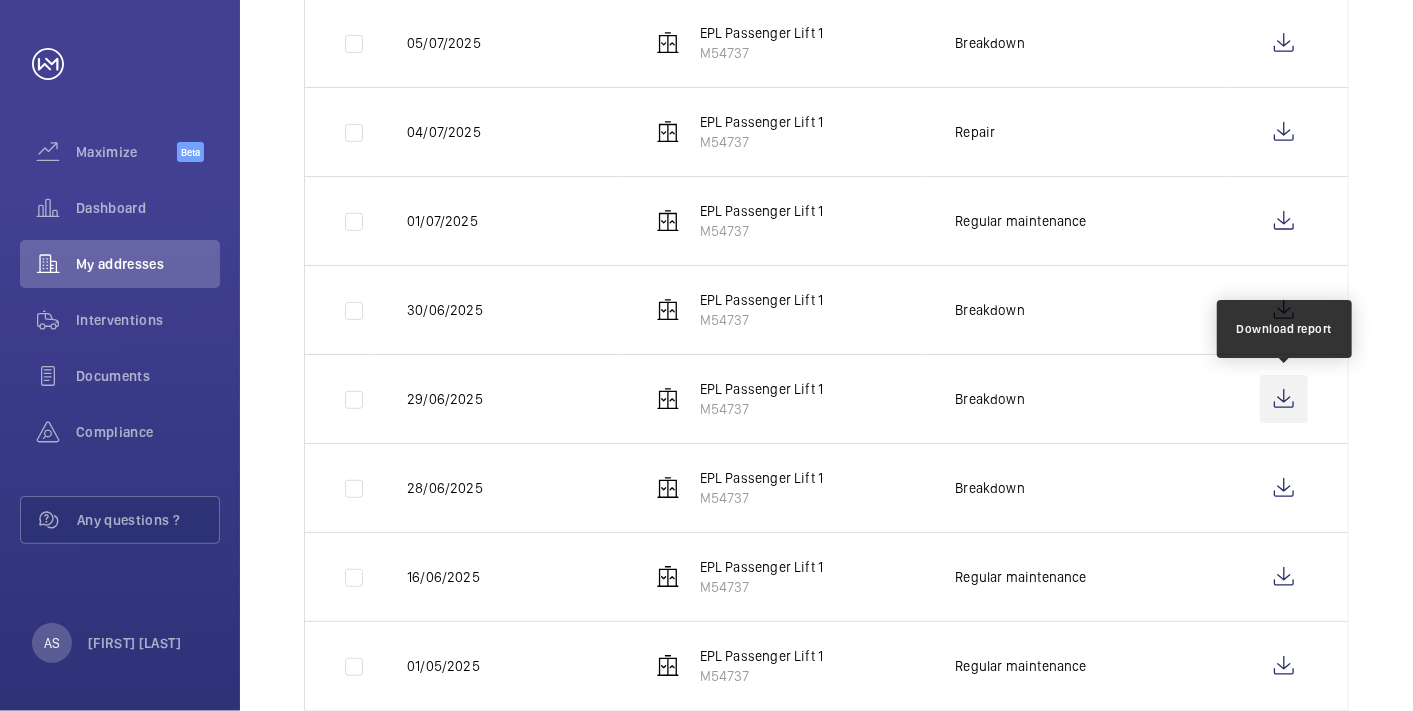 click 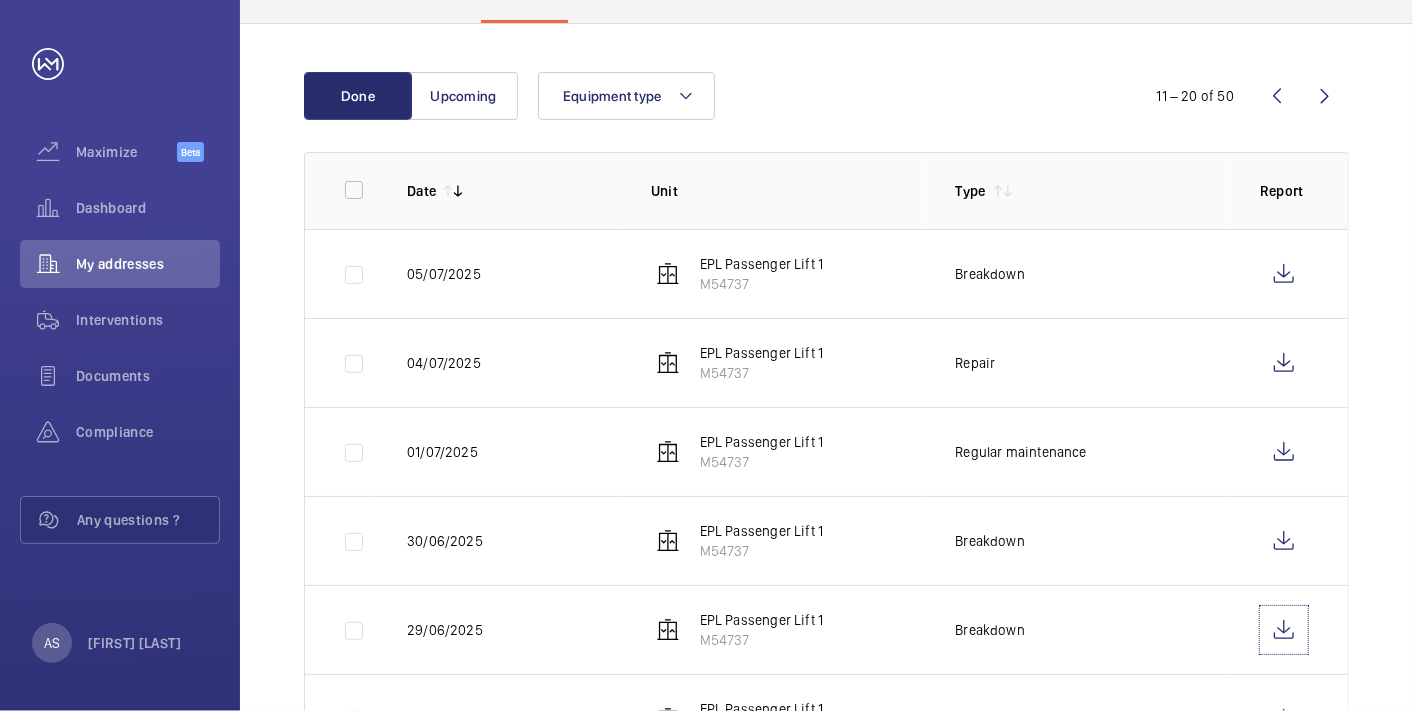 scroll, scrollTop: 465, scrollLeft: 0, axis: vertical 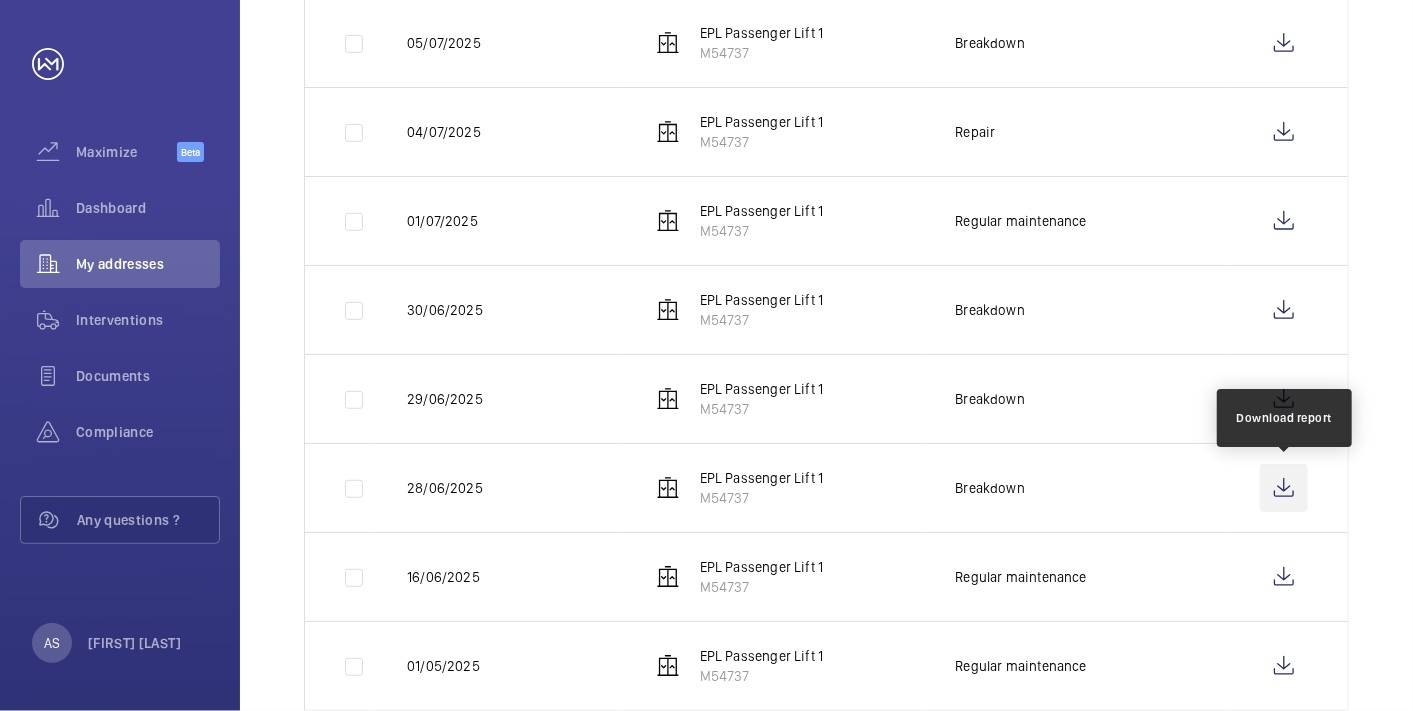 click 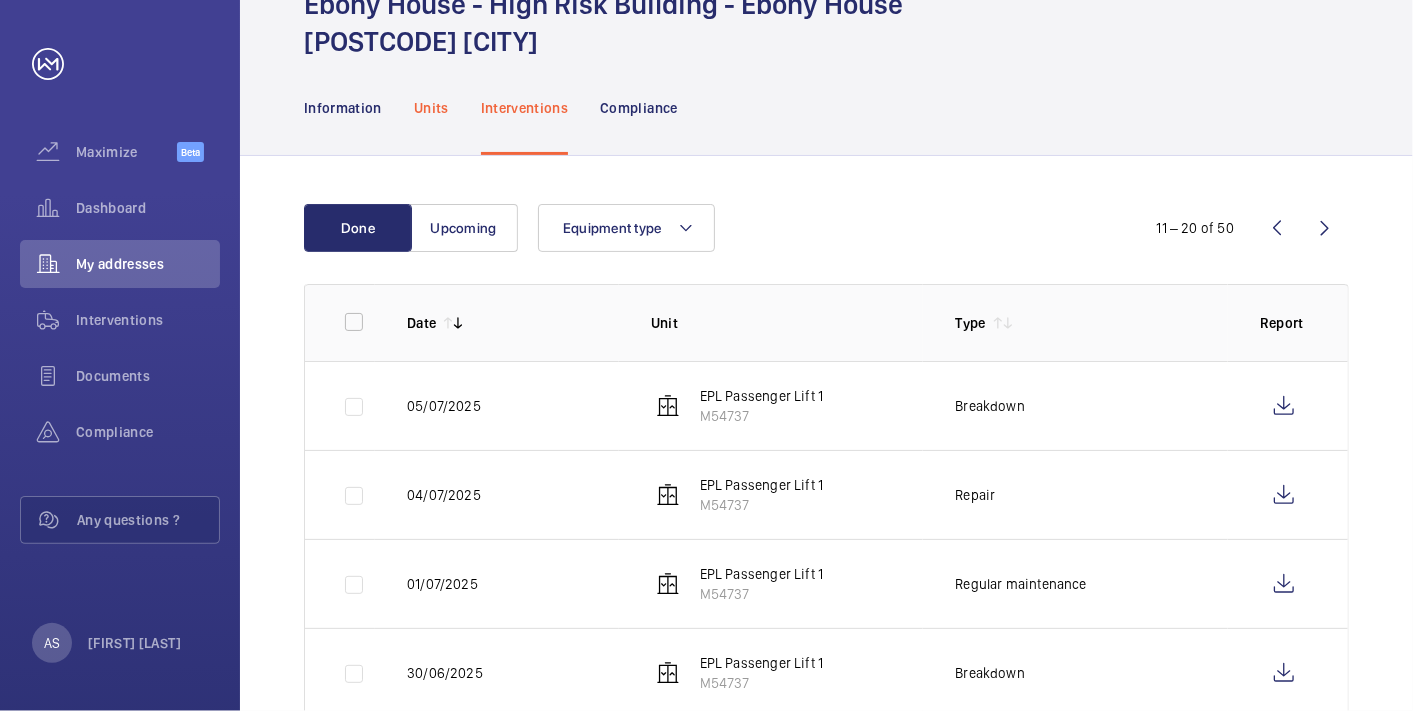 scroll, scrollTop: 0, scrollLeft: 0, axis: both 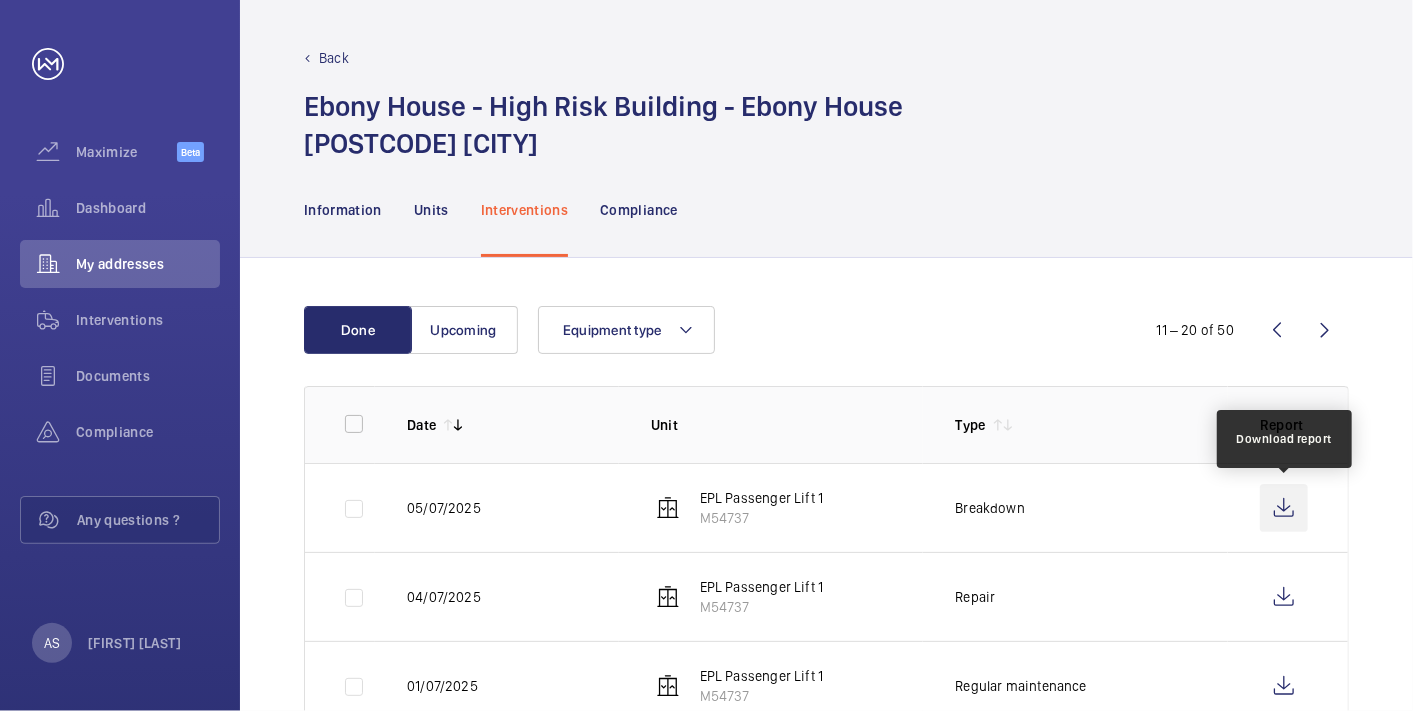 click 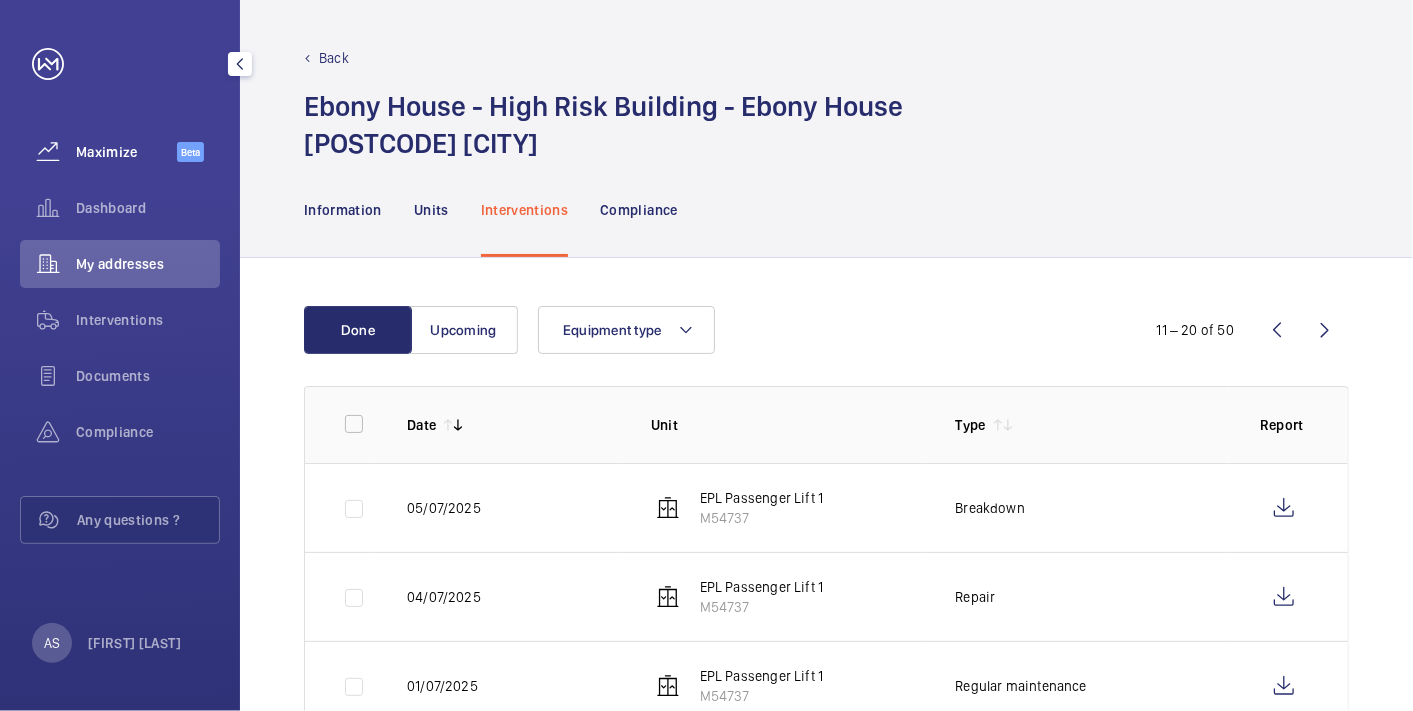 drag, startPoint x: 77, startPoint y: 170, endPoint x: 91, endPoint y: 202, distance: 34.928497 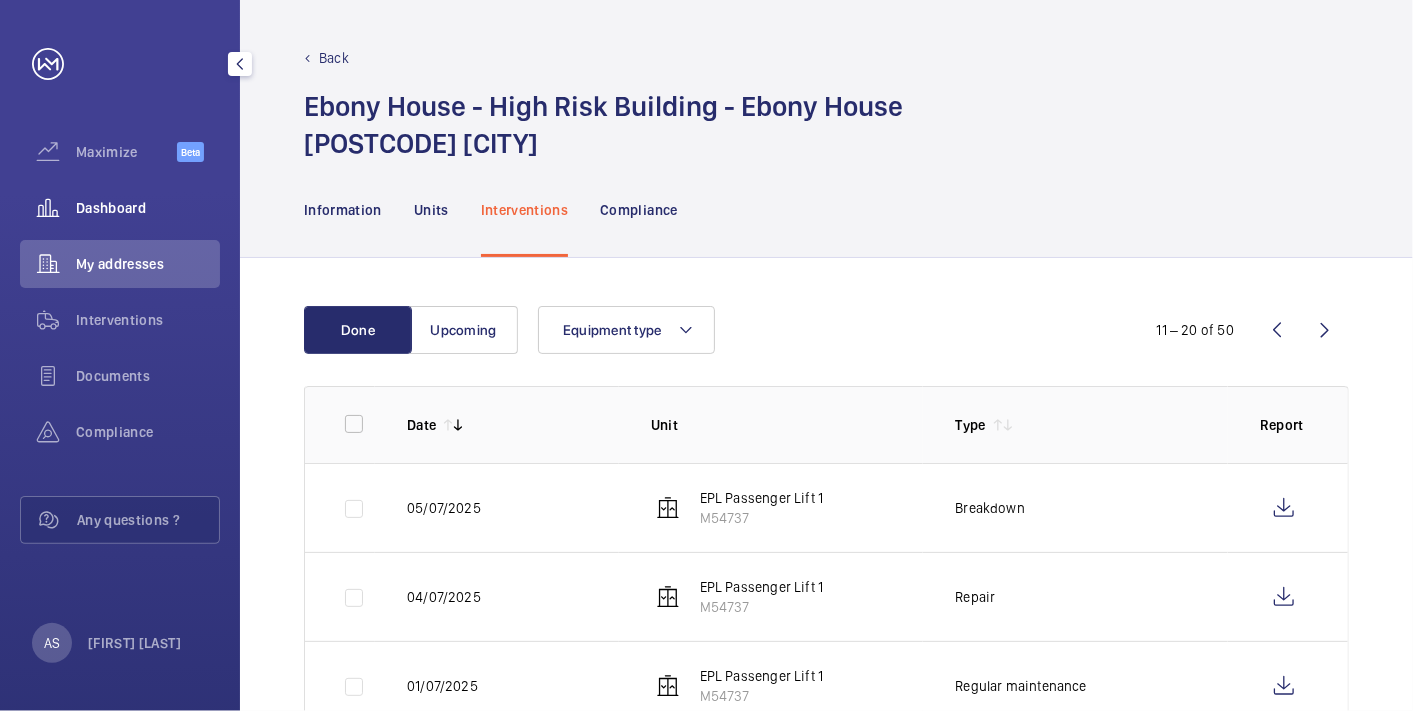 click on "Maximize  Beta" 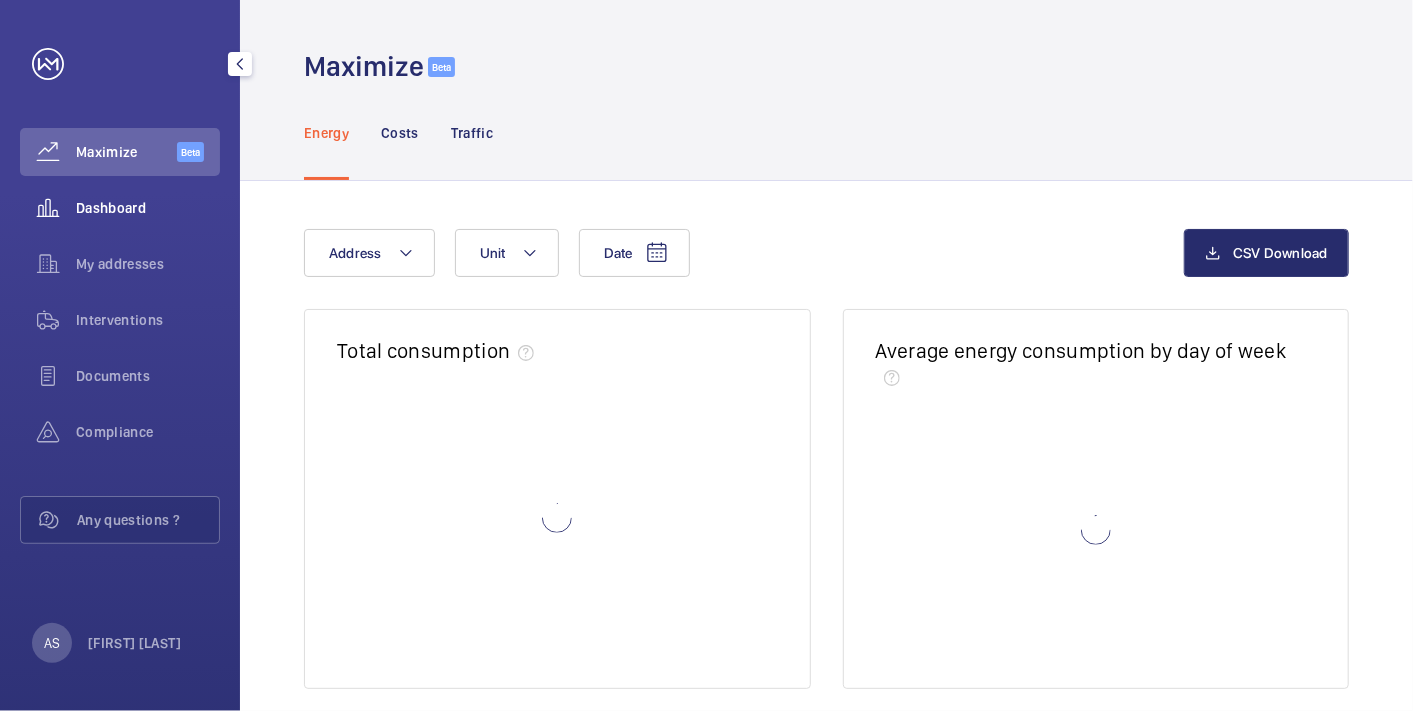 click on "Dashboard" 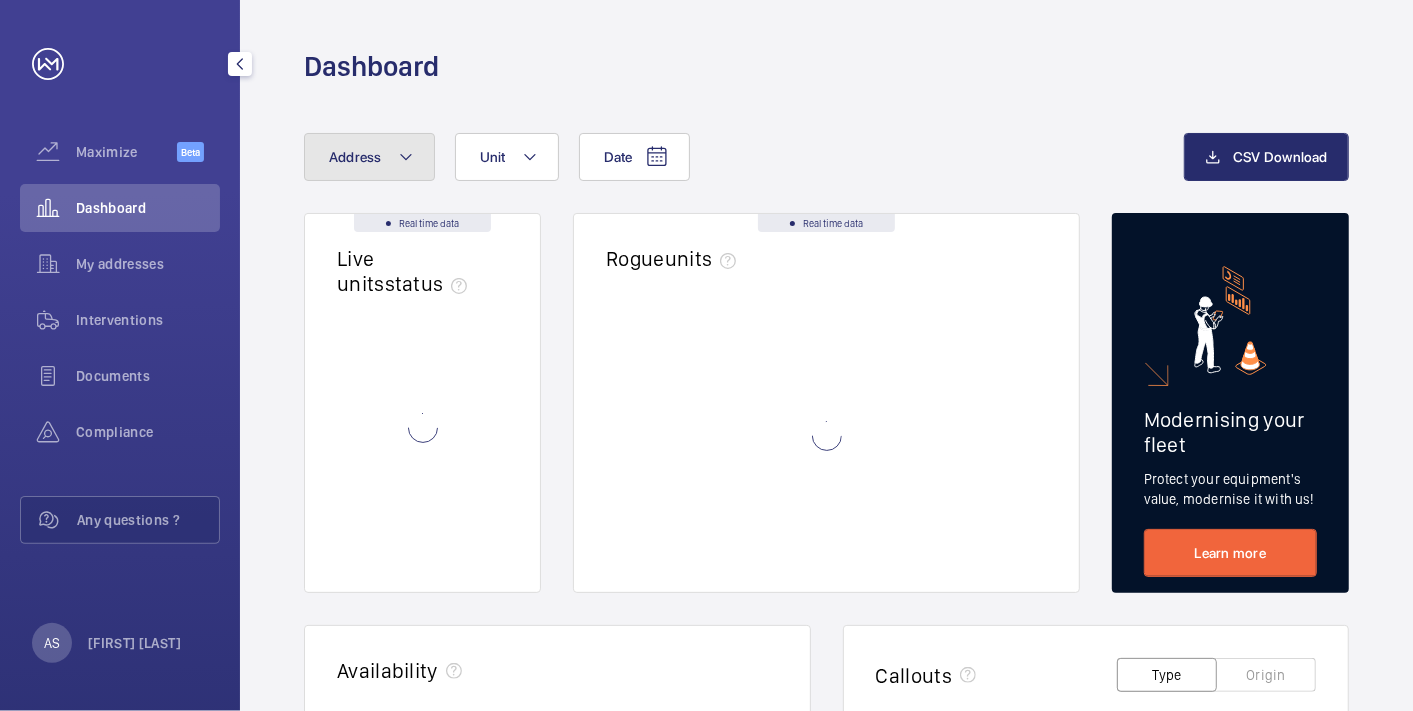 click on "Address" 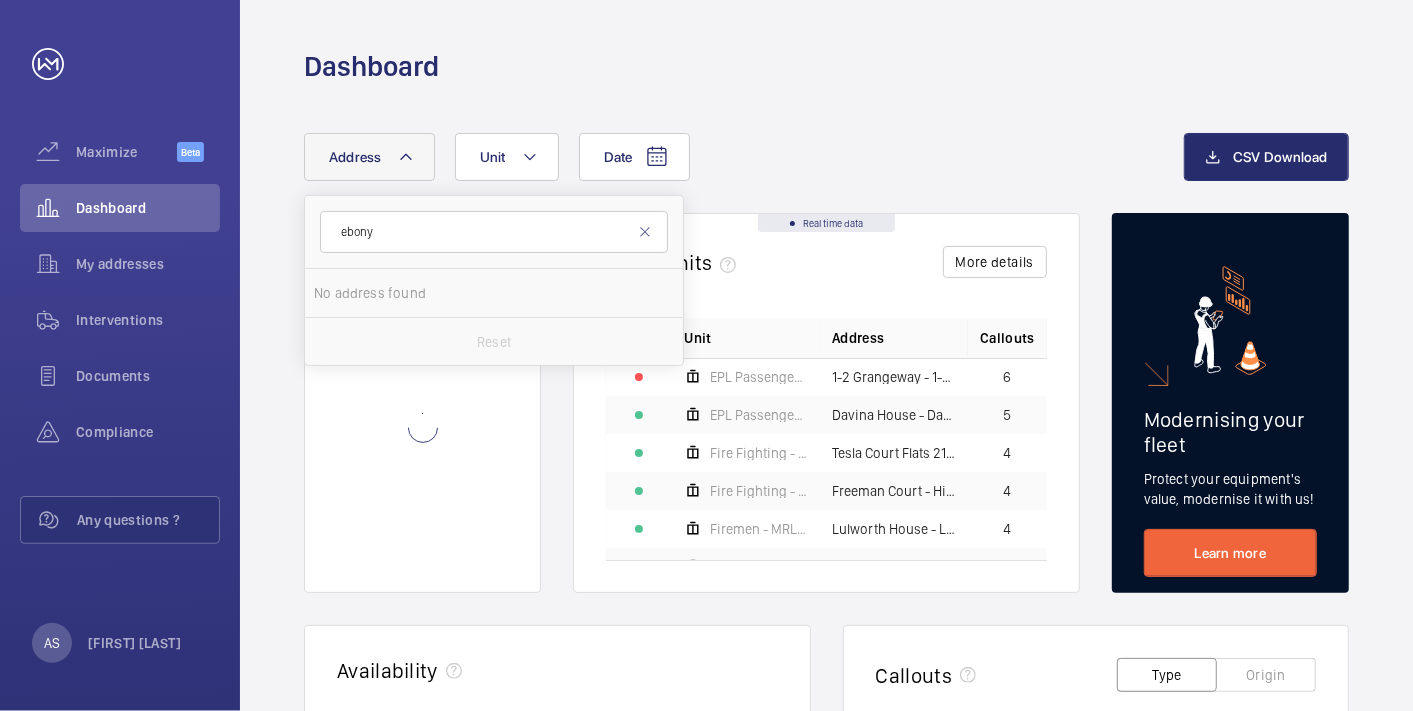 type on "ebony" 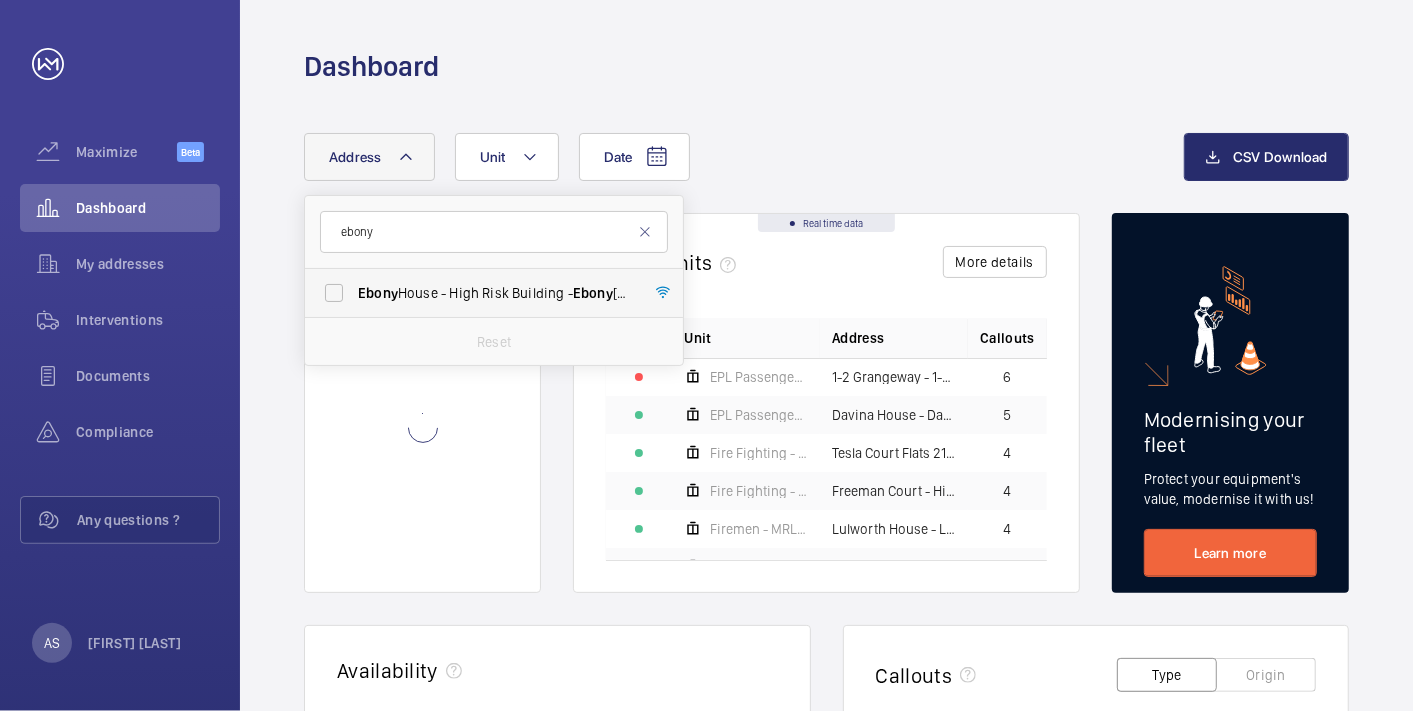 click on "[BUILDING_NAME] [BUILDING_NAME] - High Risk Building - [BUILDING_NAME] [BUILDING_NAME], [CITY] [POSTCODE]" at bounding box center (495, 293) 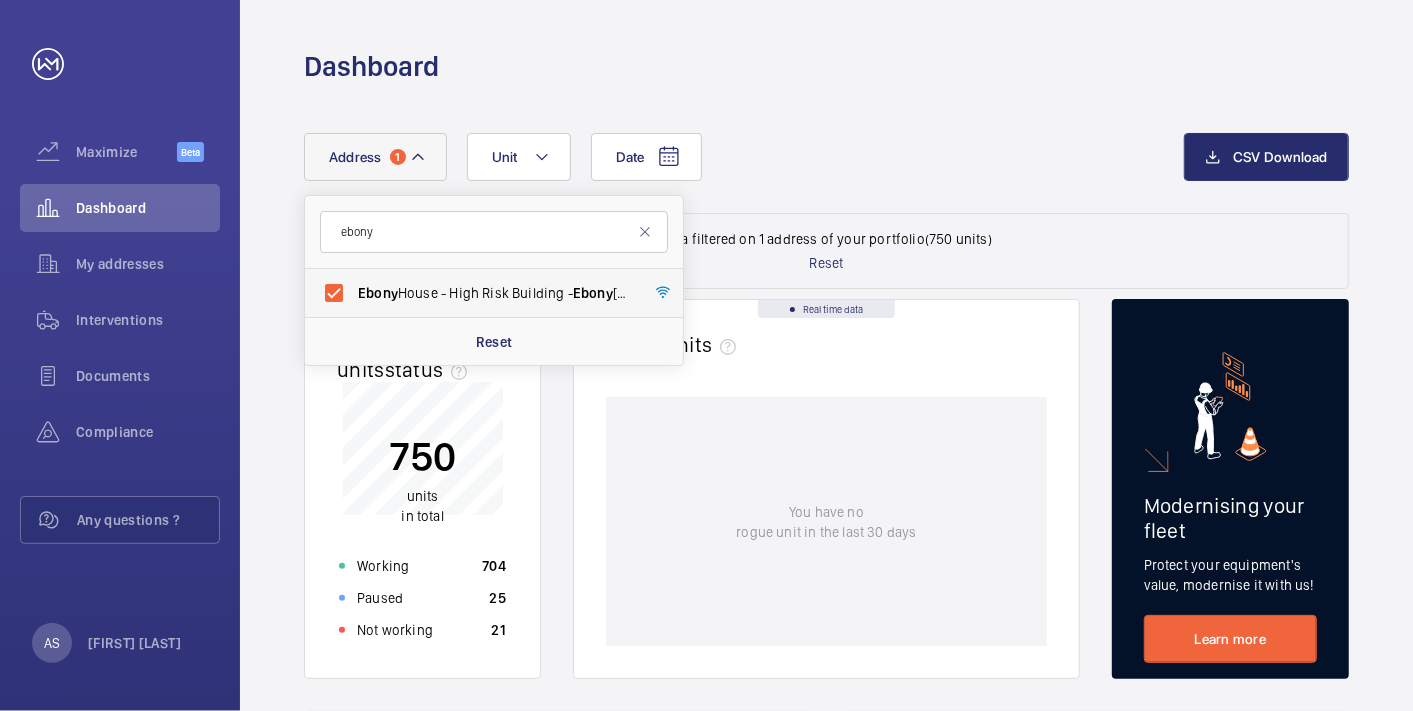 click on "[BUILDING_NAME] [BUILDING_NAME] - High Risk Building - [BUILDING_NAME] [BUILDING_NAME], [CITY] [POSTCODE]" at bounding box center (495, 293) 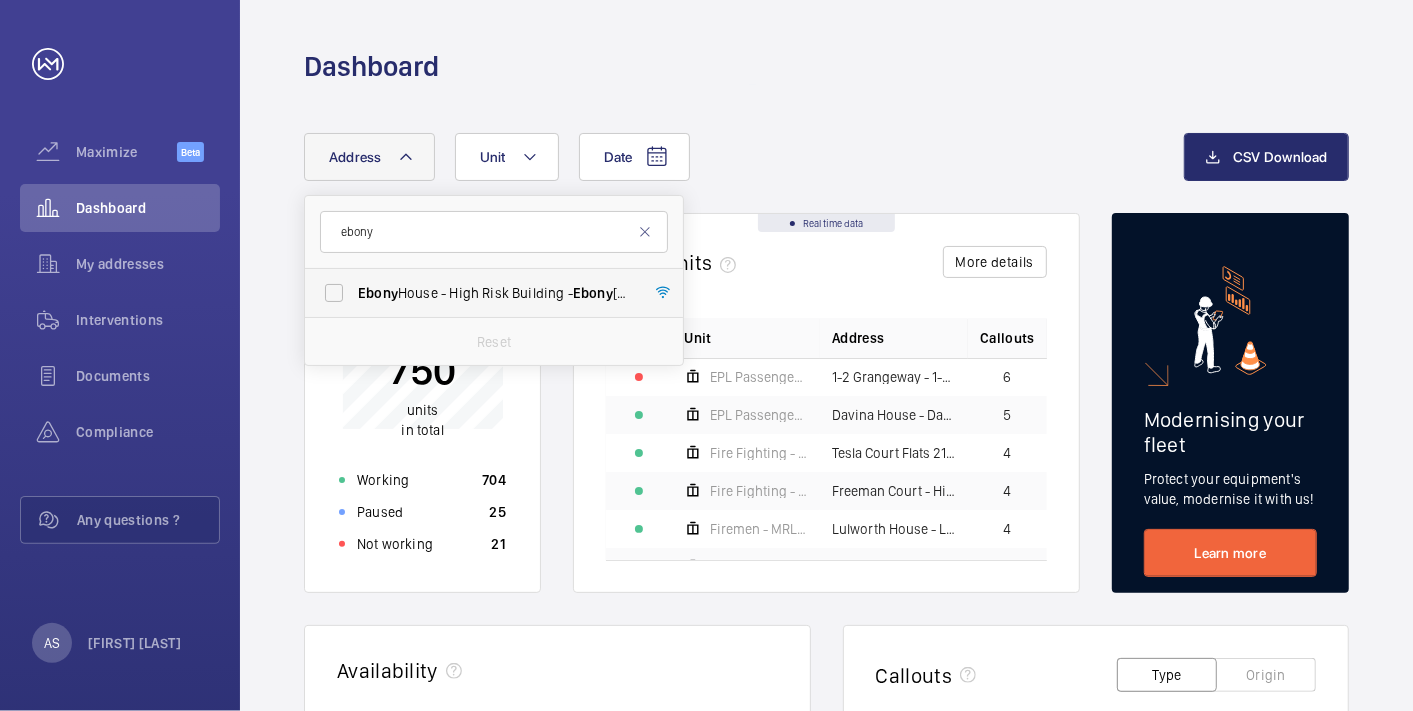 click on "[BUILDING_NAME] [BUILDING_NAME] - High Risk Building - [BUILDING_NAME] [BUILDING_NAME], [CITY] [POSTCODE]" at bounding box center [495, 293] 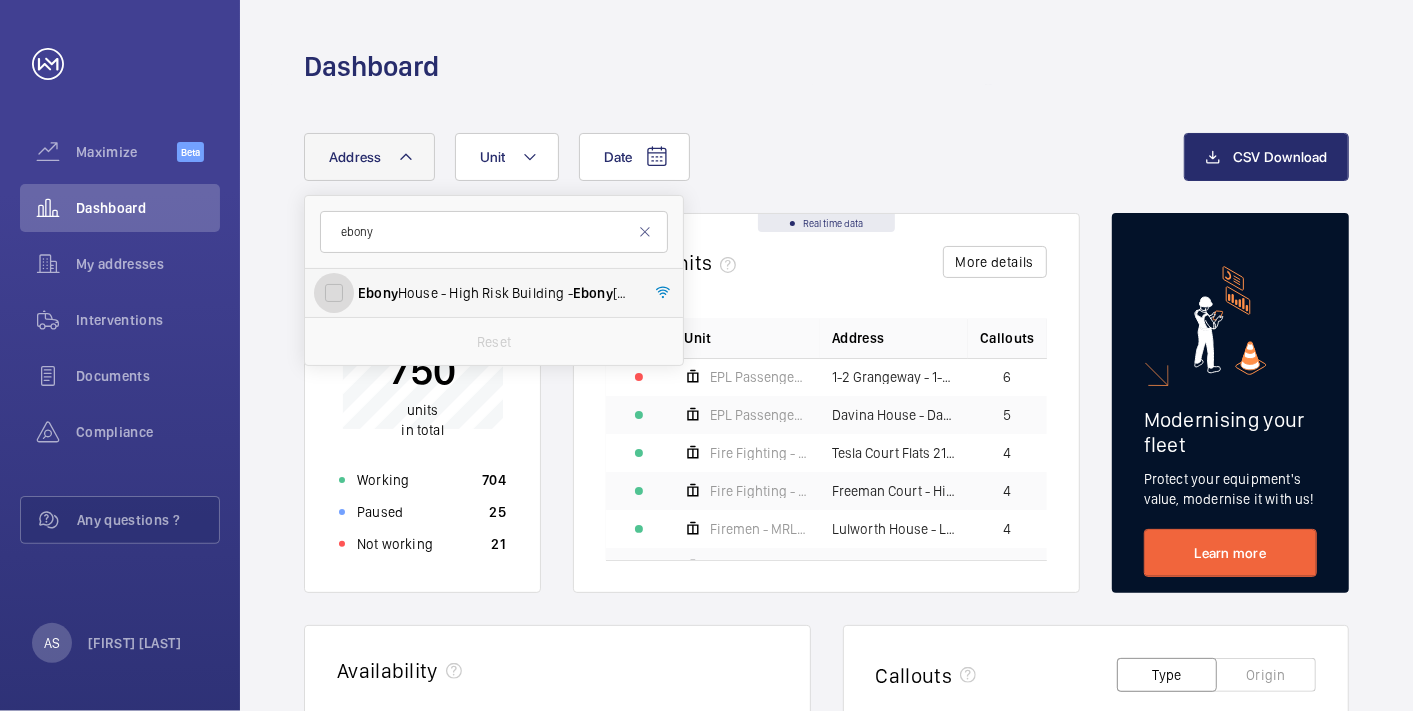 click on "[BUILDING_NAME] [BUILDING_NAME] - High Risk Building - [BUILDING_NAME] [BUILDING_NAME], [CITY] [POSTCODE]" at bounding box center (334, 293) 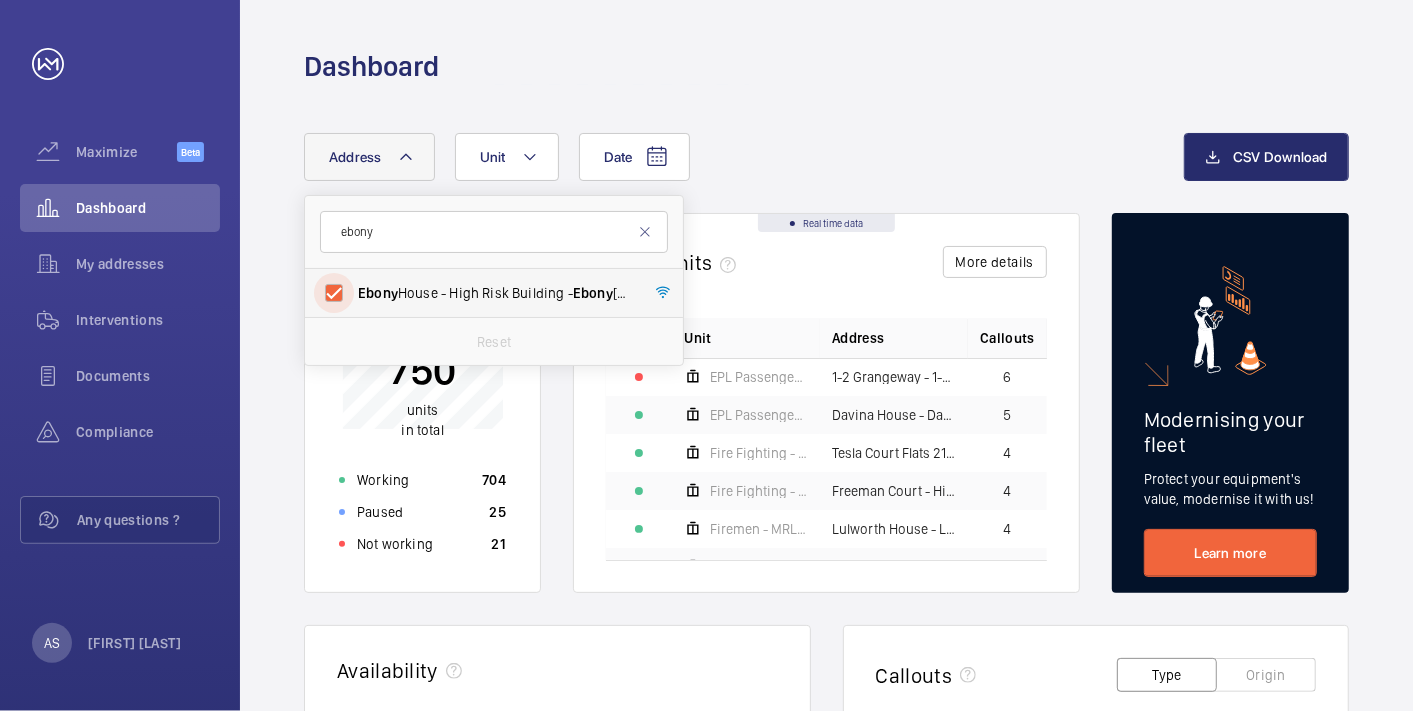 checkbox on "true" 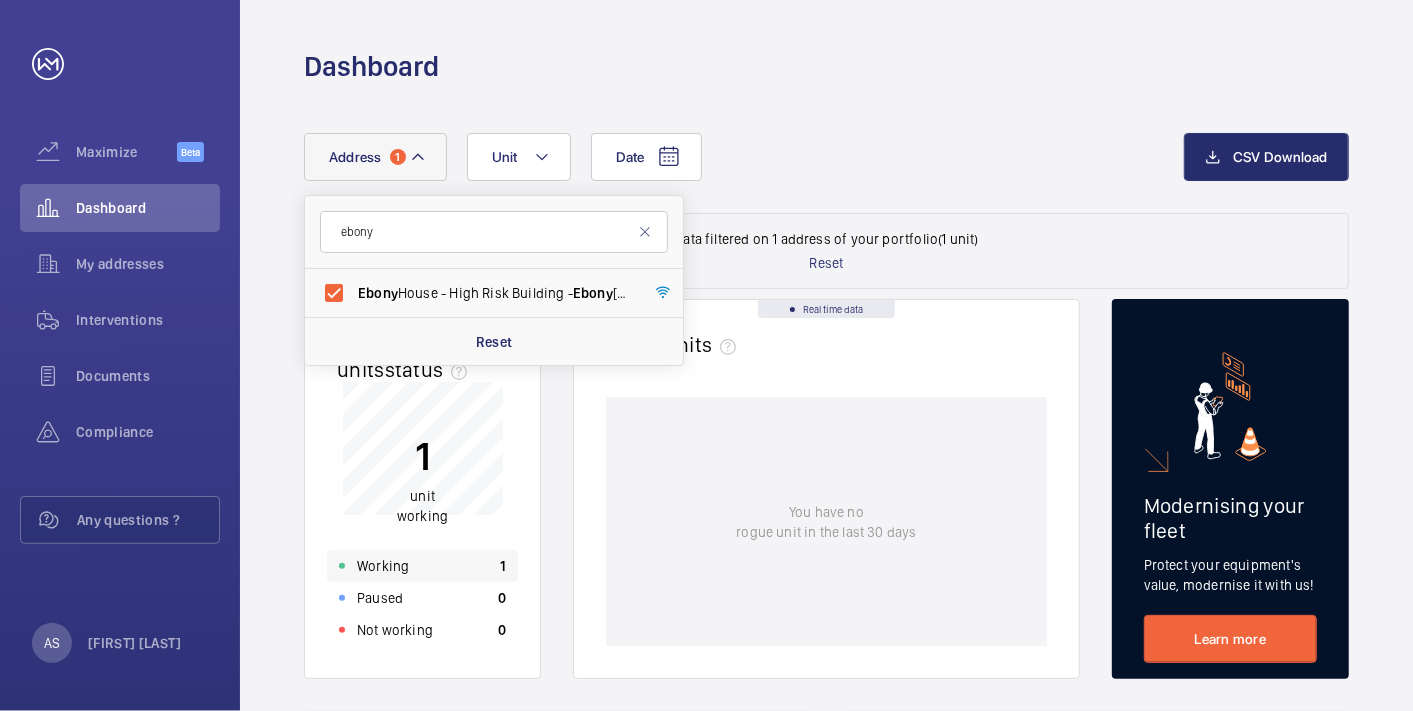 click on "Working 1" 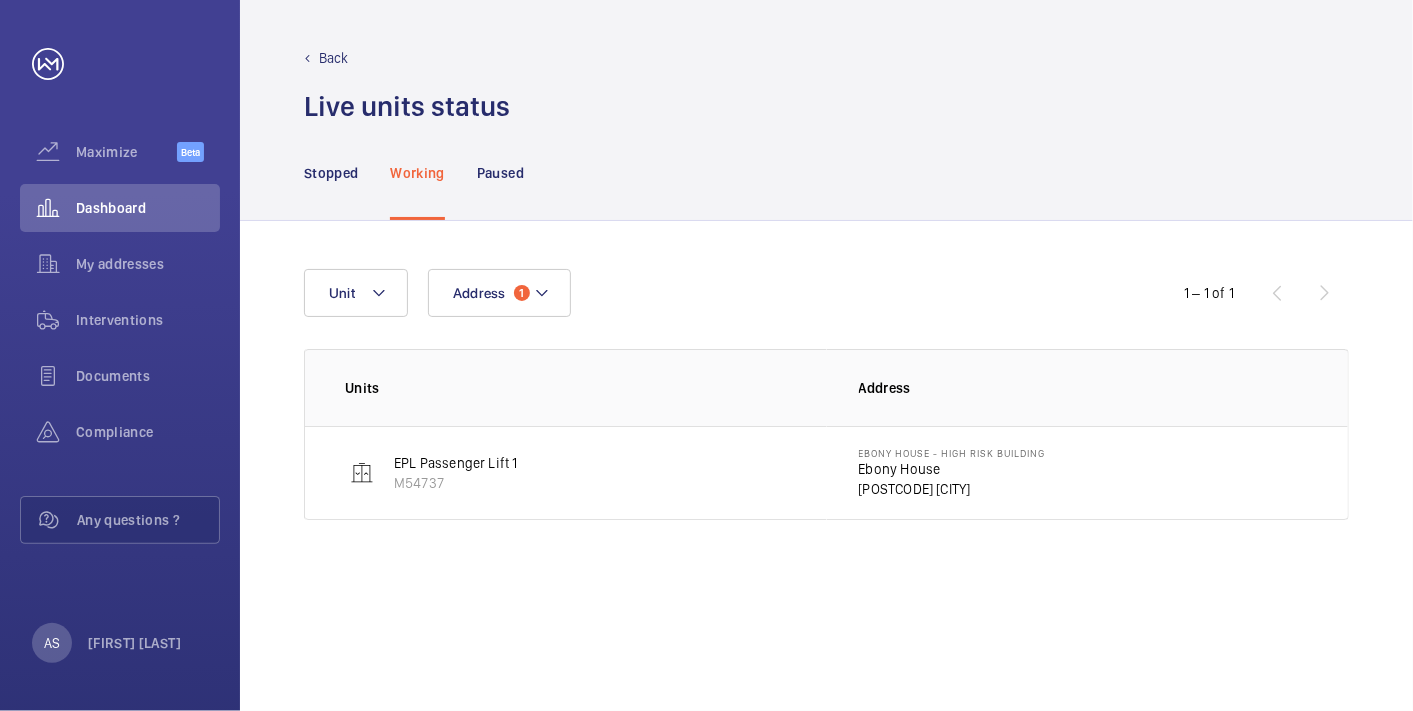 click on "Ebony House" 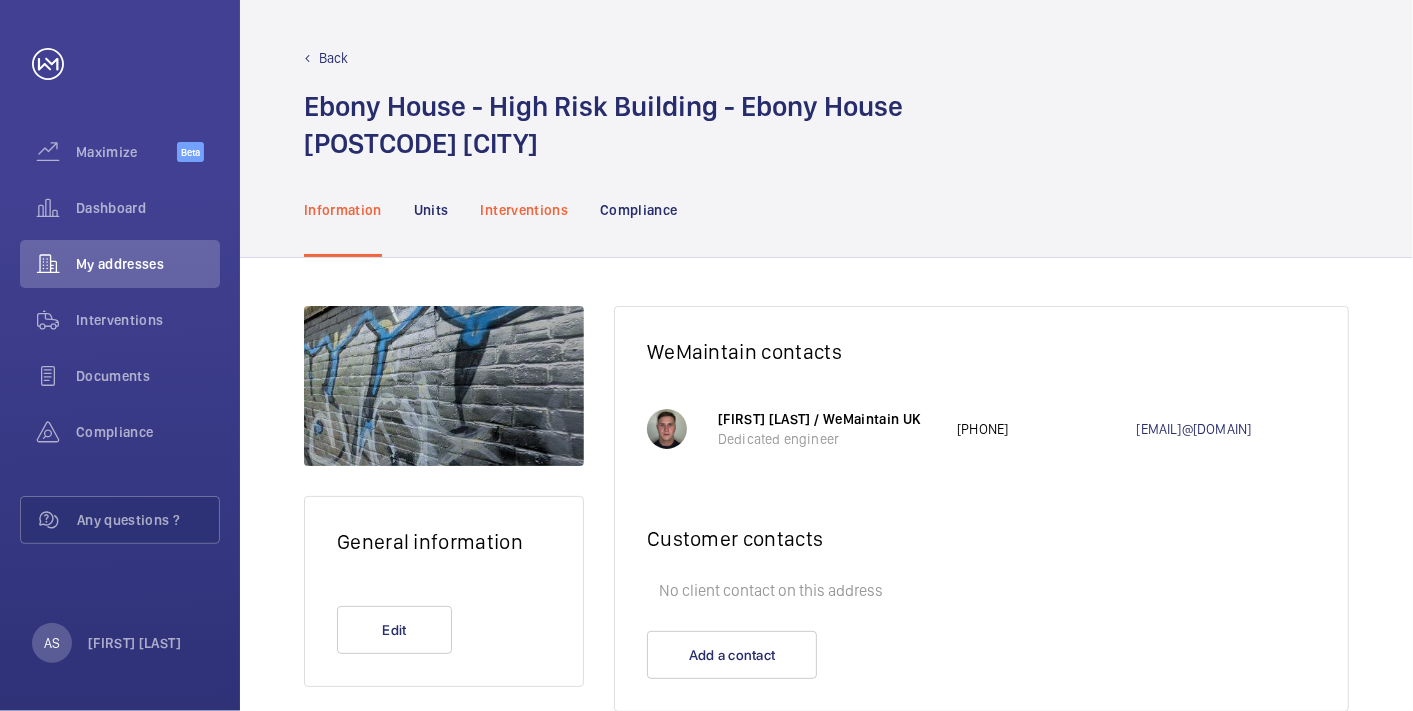 click on "Interventions" 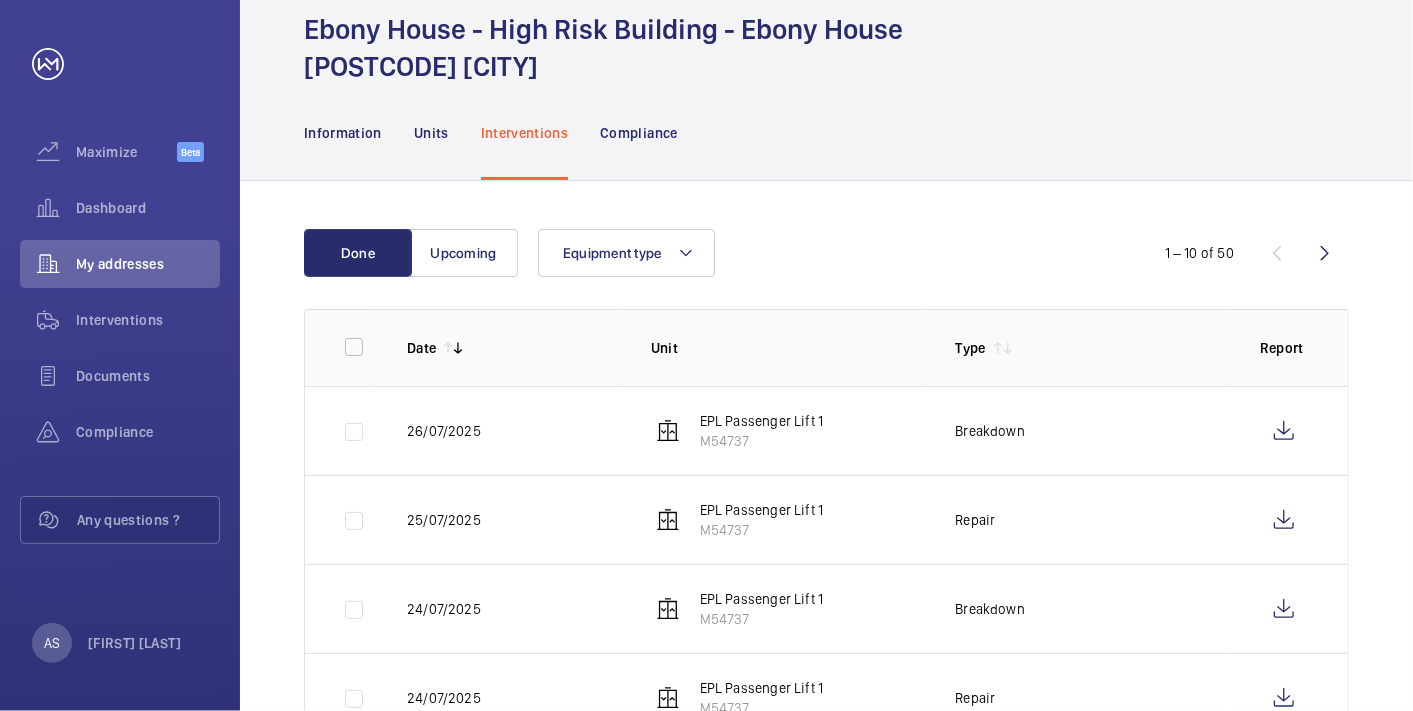 scroll, scrollTop: 111, scrollLeft: 0, axis: vertical 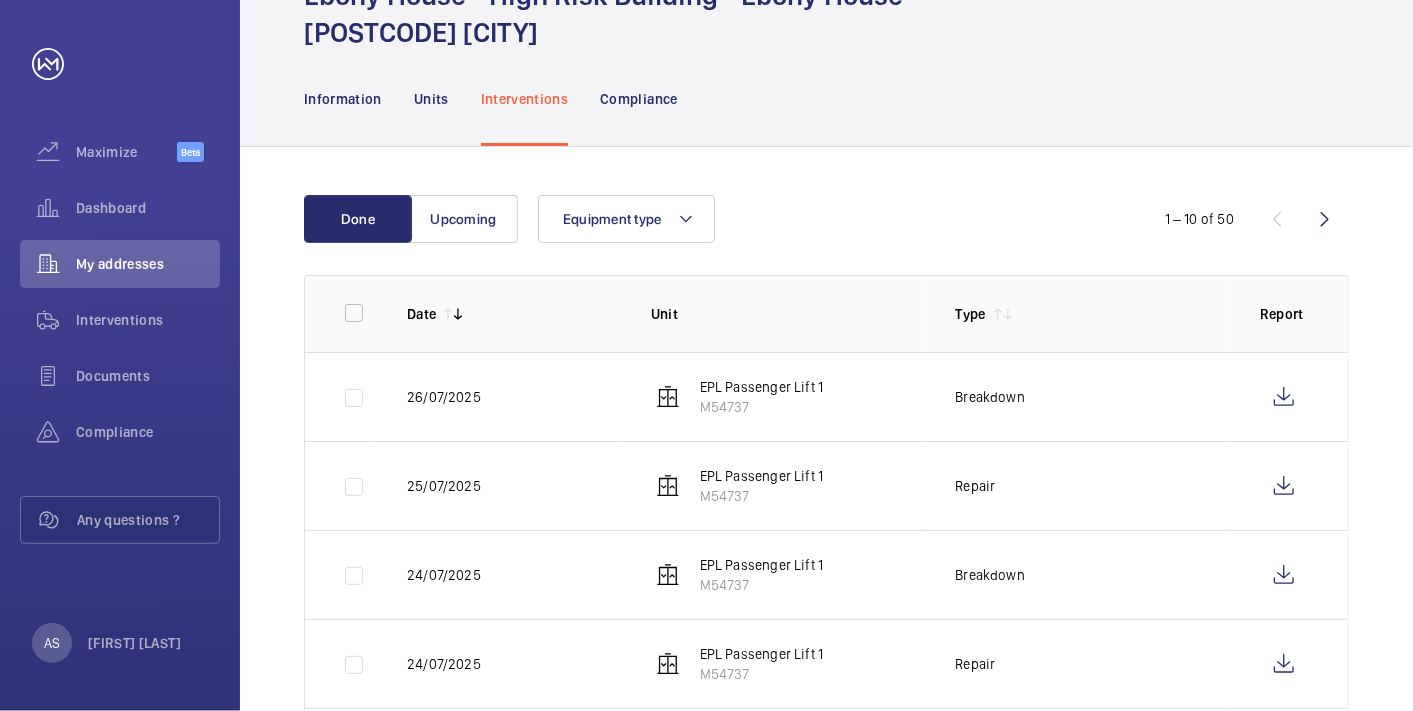 click 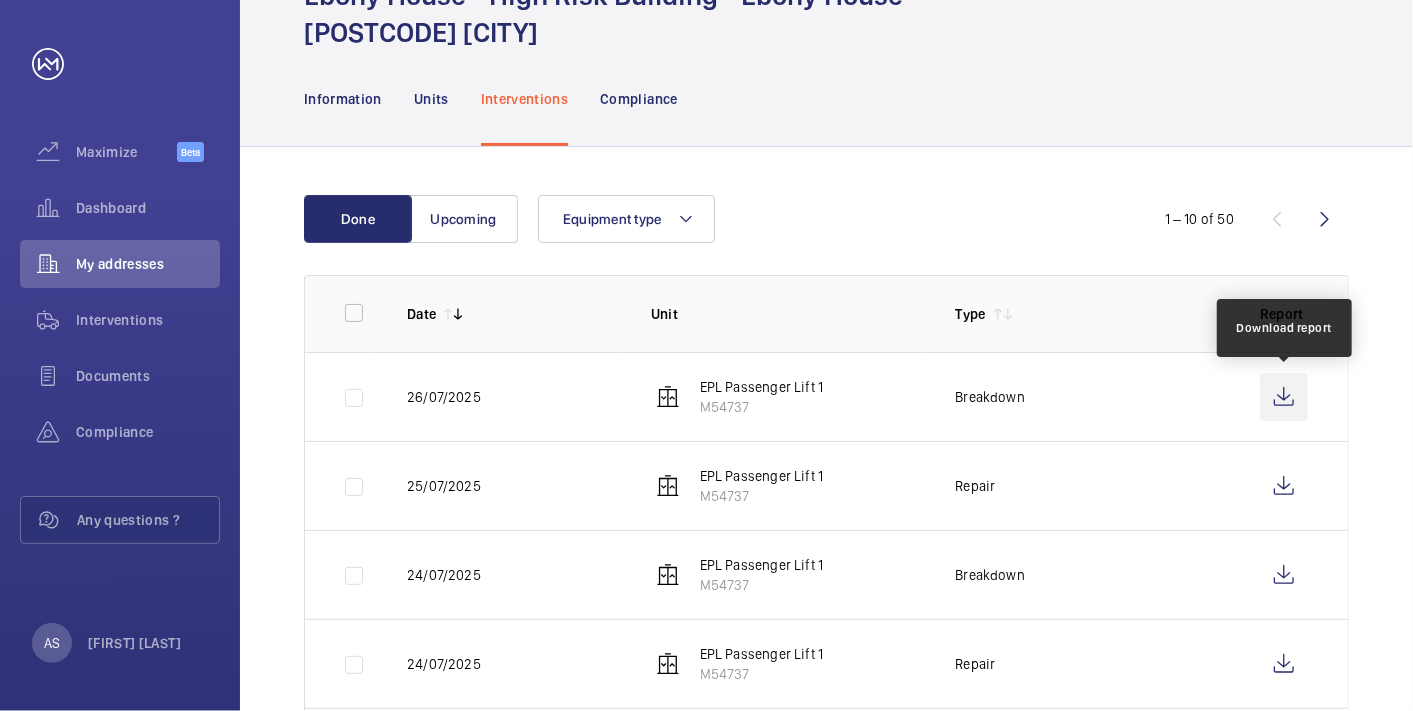 click 